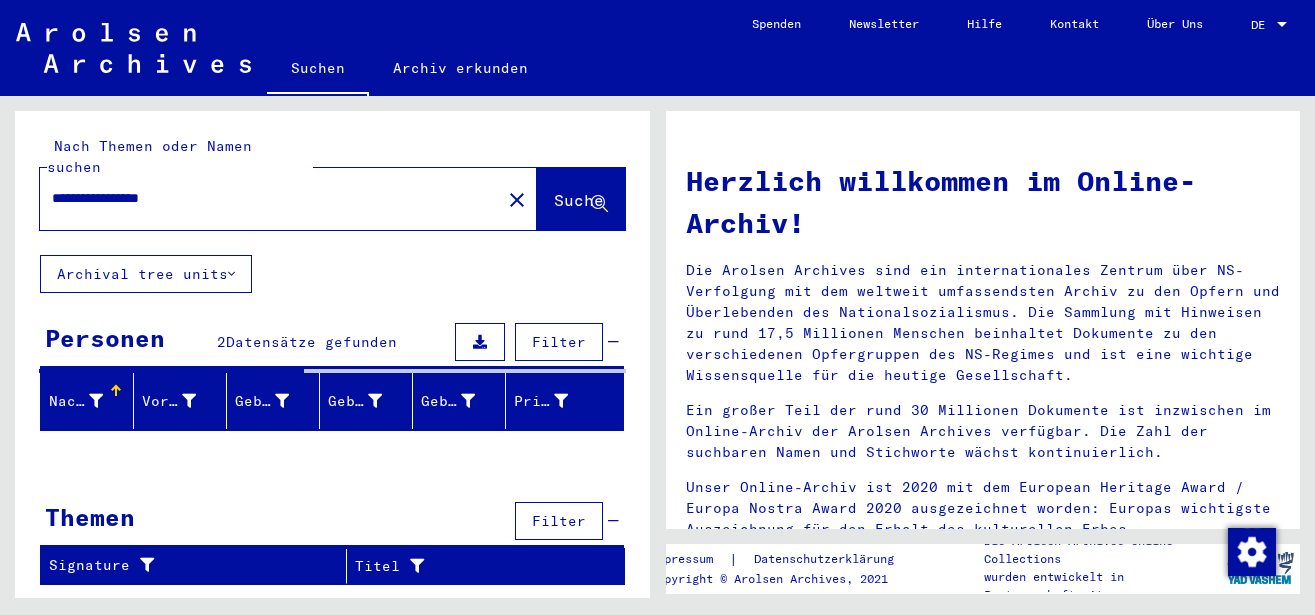 scroll, scrollTop: 0, scrollLeft: 0, axis: both 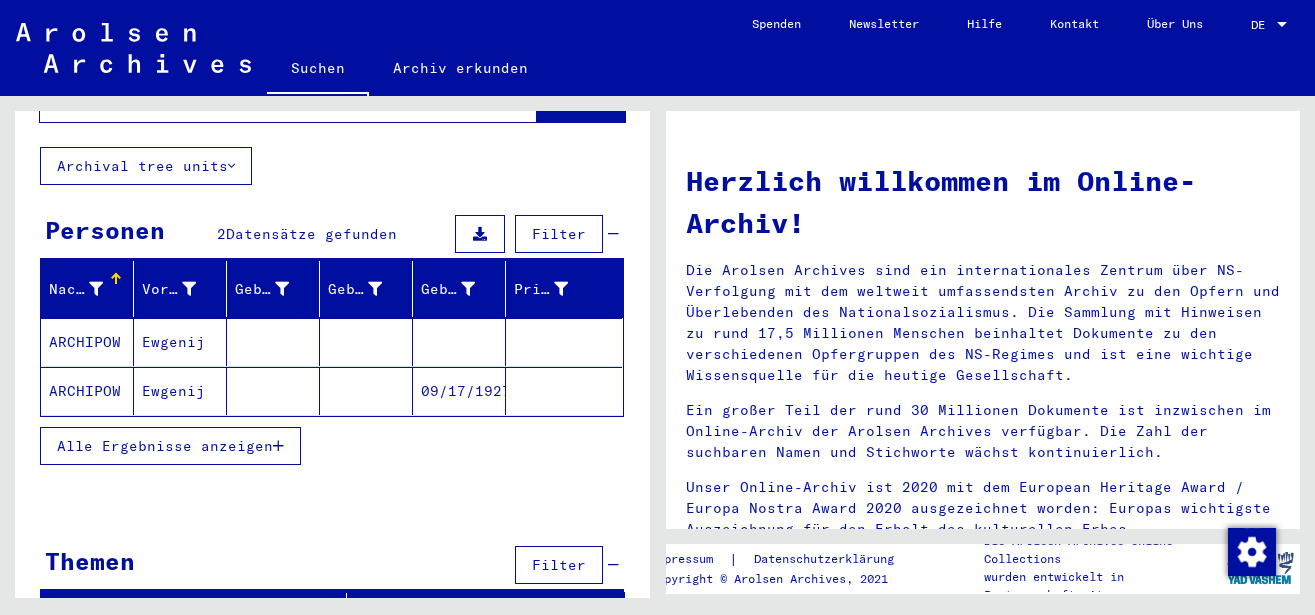 click on "Alle Ergebnisse anzeigen" at bounding box center [165, 446] 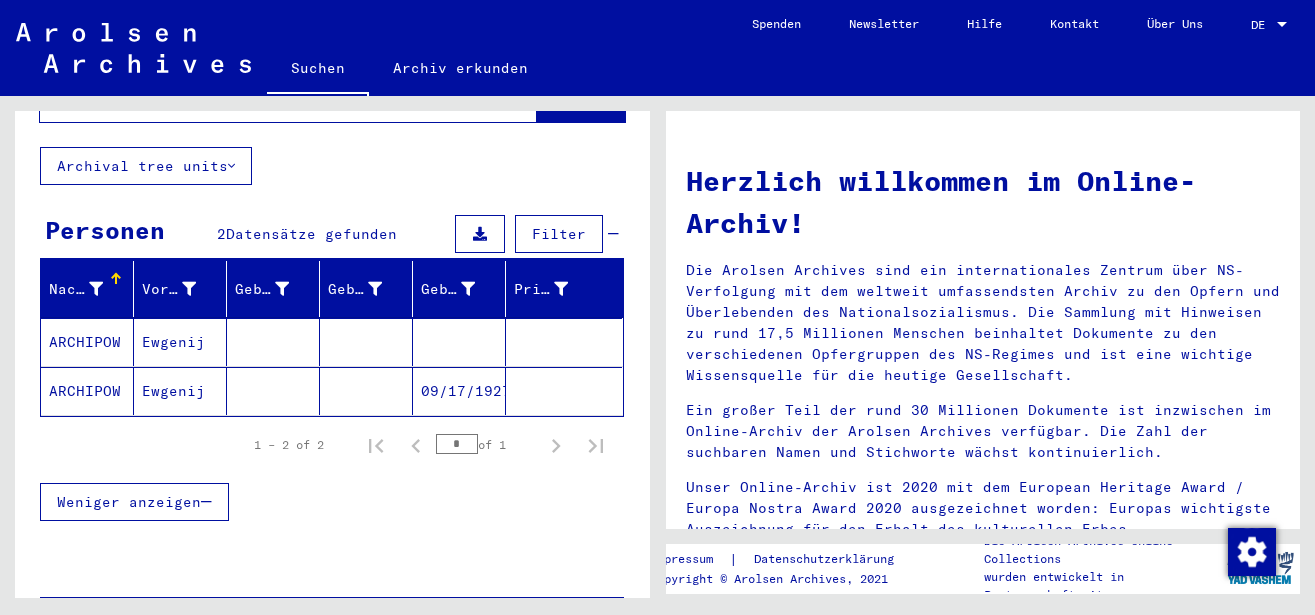click on "ARCHIPOW" 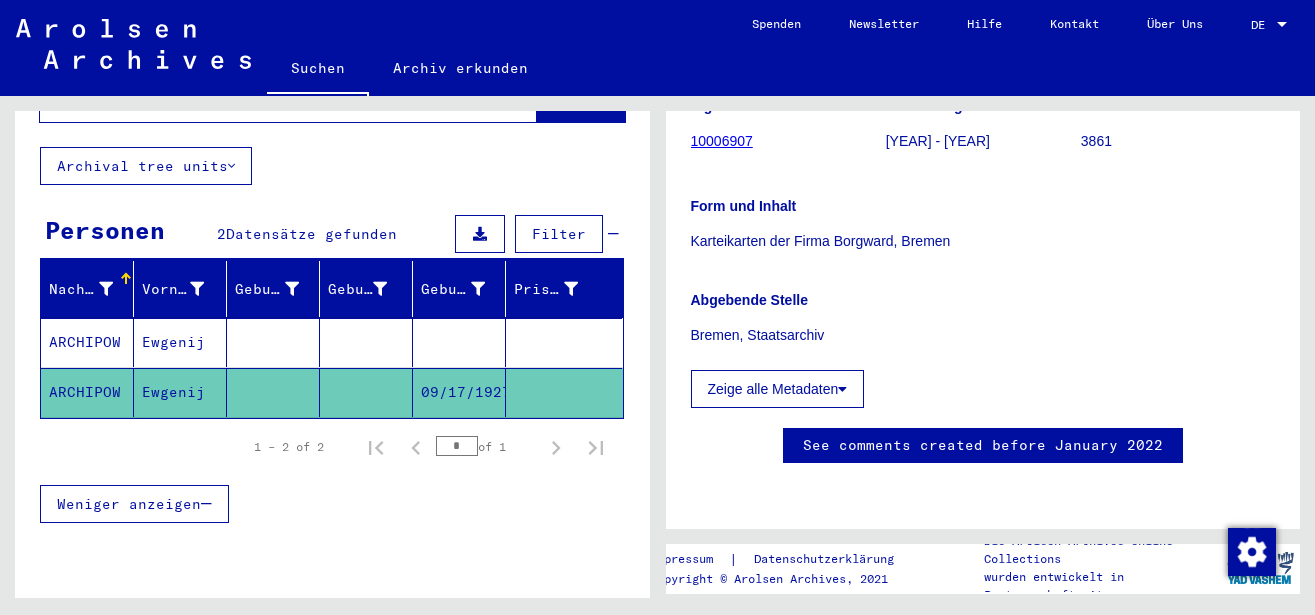scroll, scrollTop: 324, scrollLeft: 0, axis: vertical 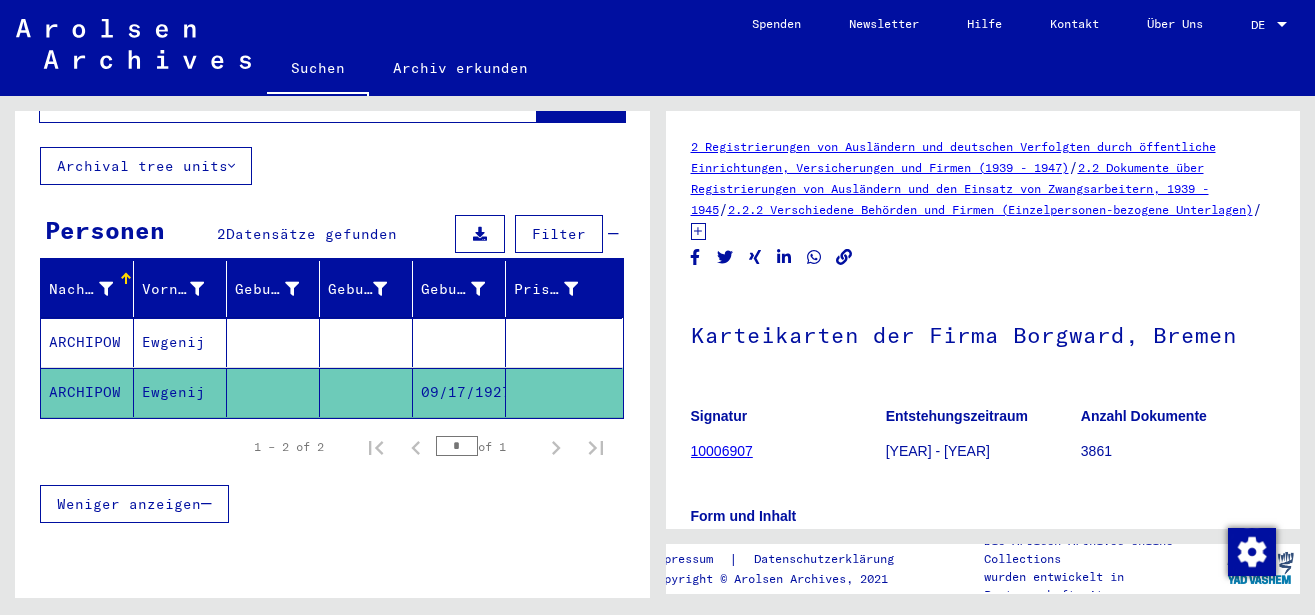 drag, startPoint x: 1208, startPoint y: 333, endPoint x: 691, endPoint y: 346, distance: 517.1634 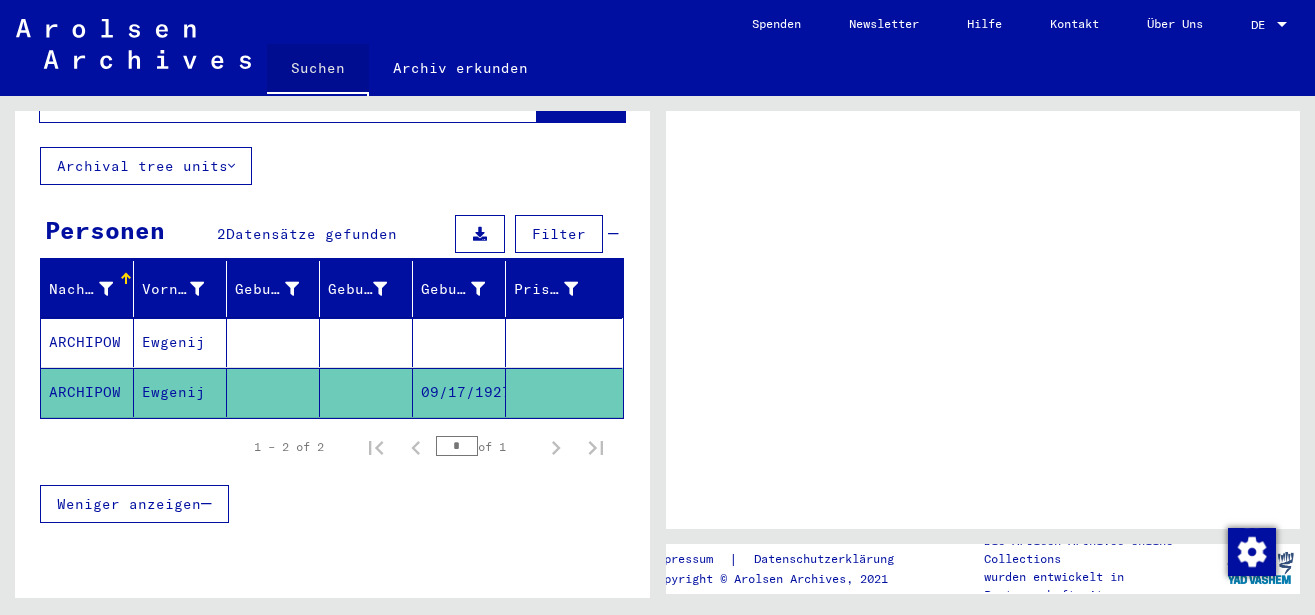 scroll, scrollTop: 0, scrollLeft: 0, axis: both 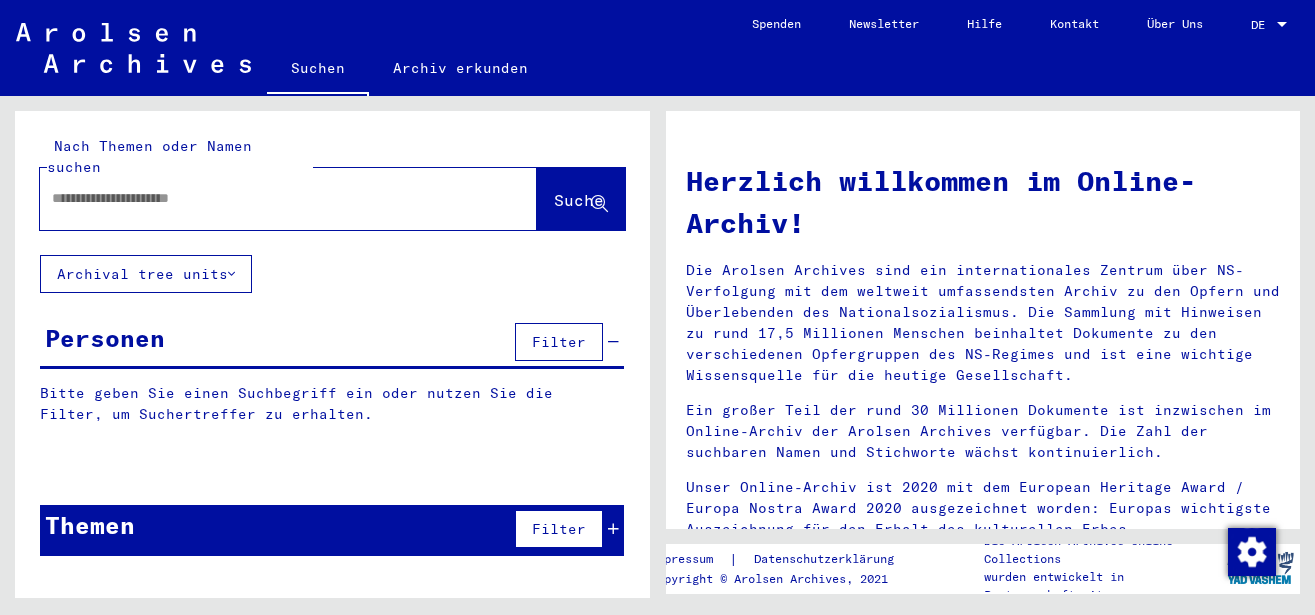 click at bounding box center [264, 198] 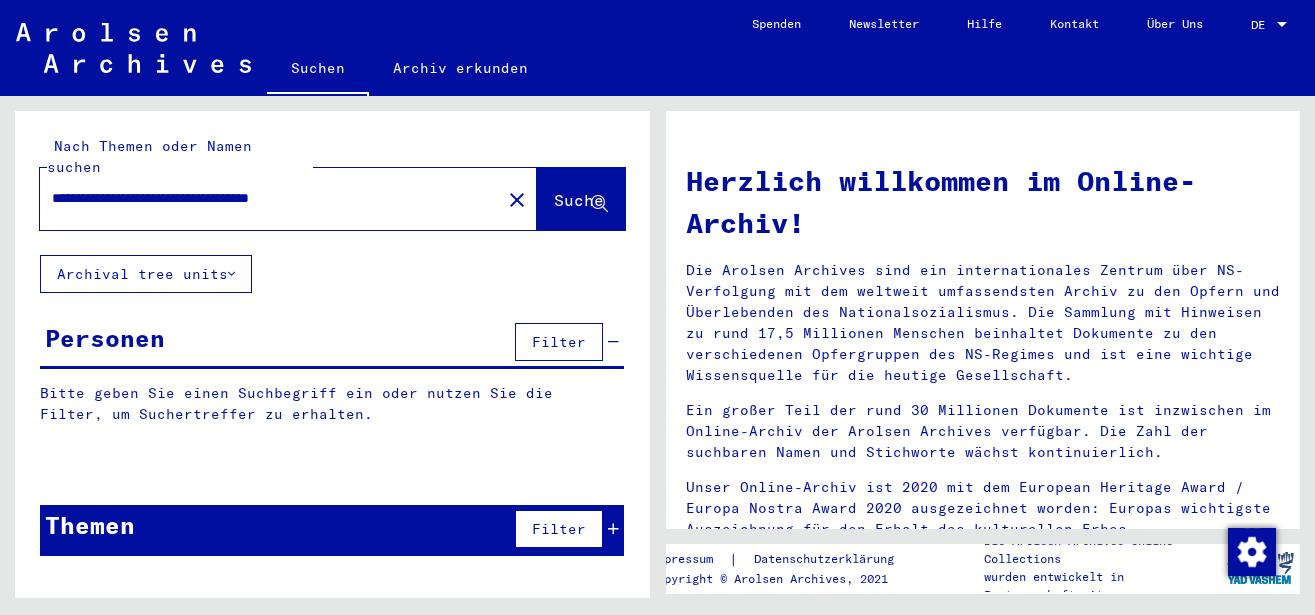 type on "**********" 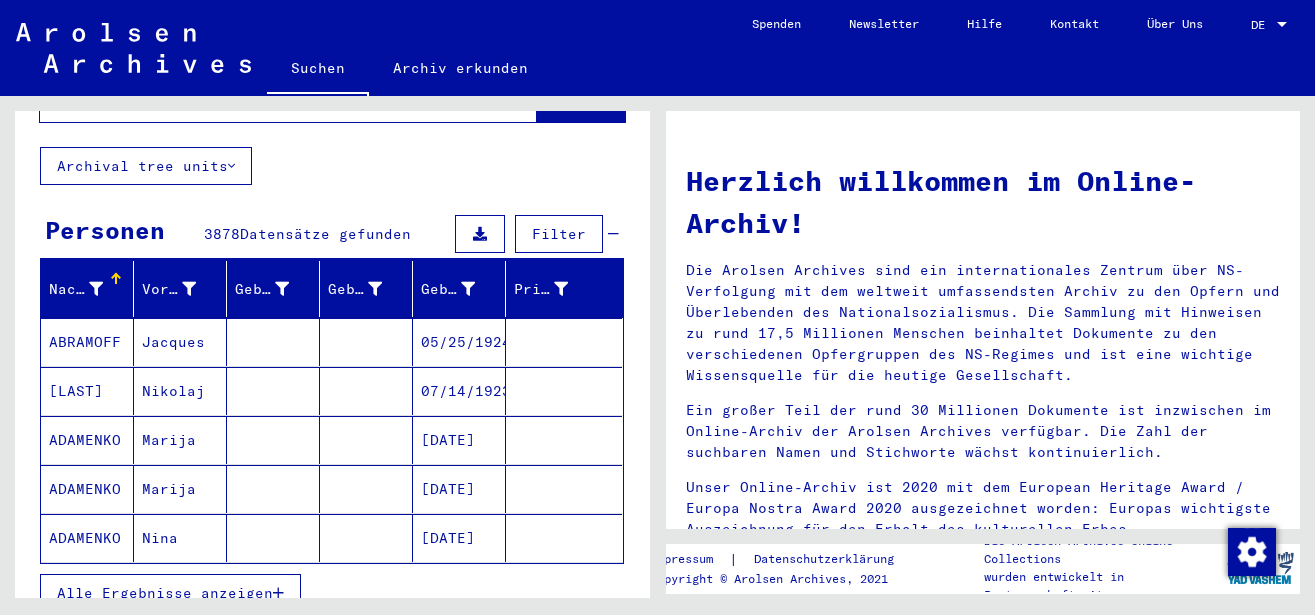 scroll, scrollTop: 216, scrollLeft: 0, axis: vertical 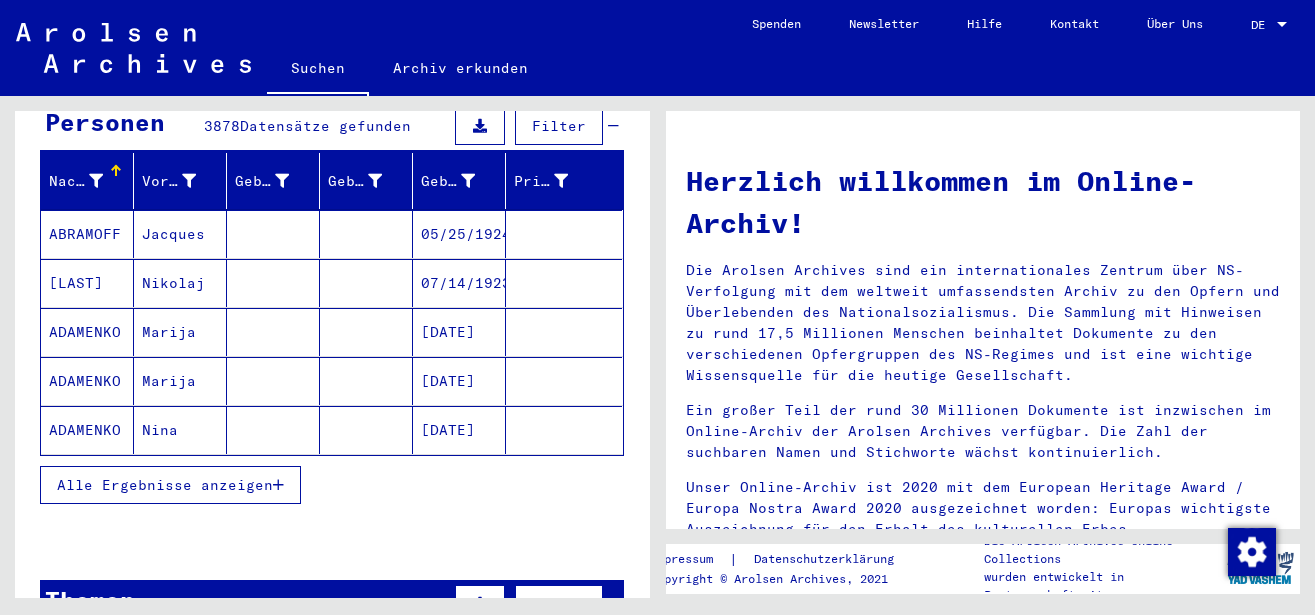click at bounding box center (278, 485) 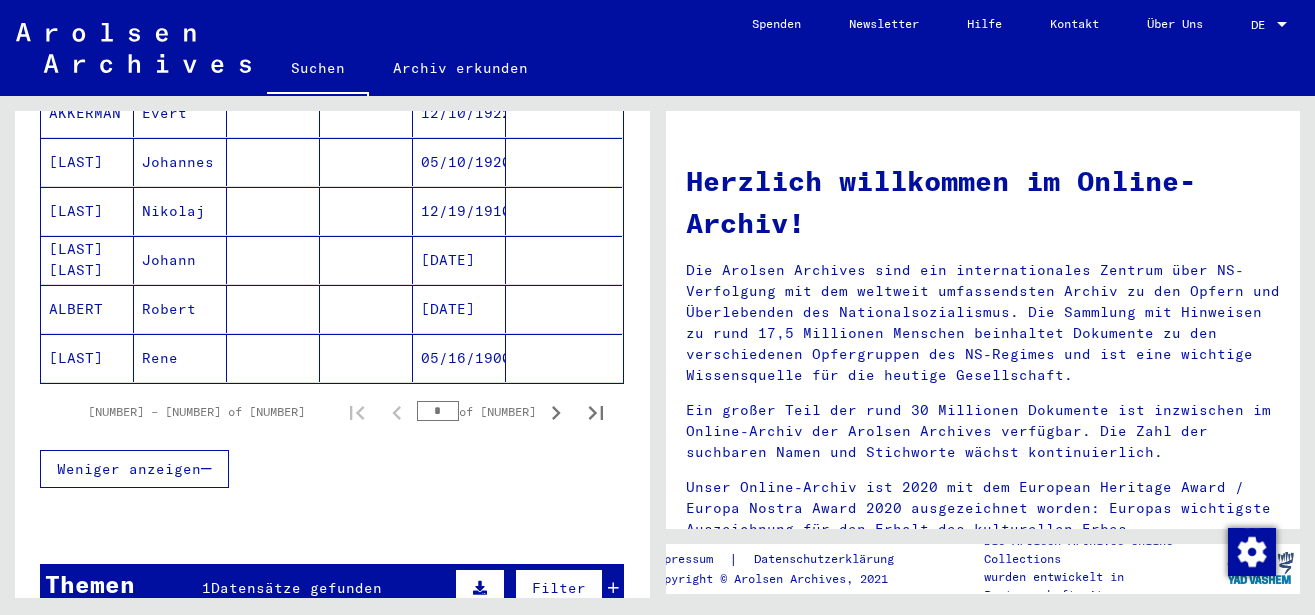 scroll, scrollTop: 1188, scrollLeft: 0, axis: vertical 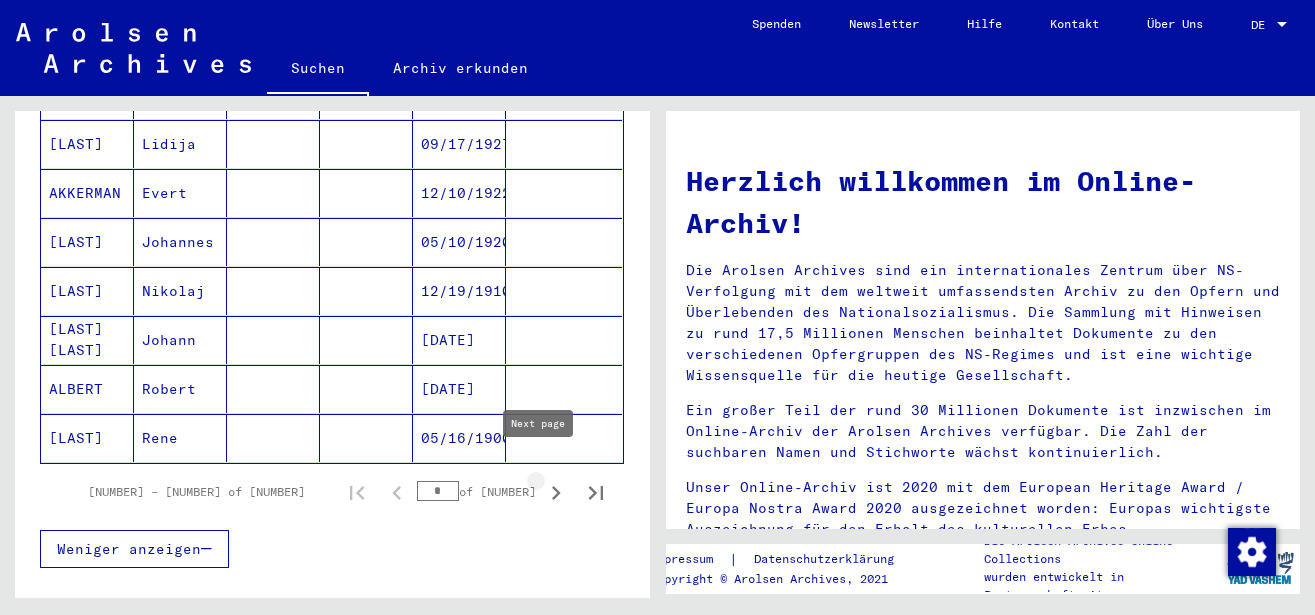 click 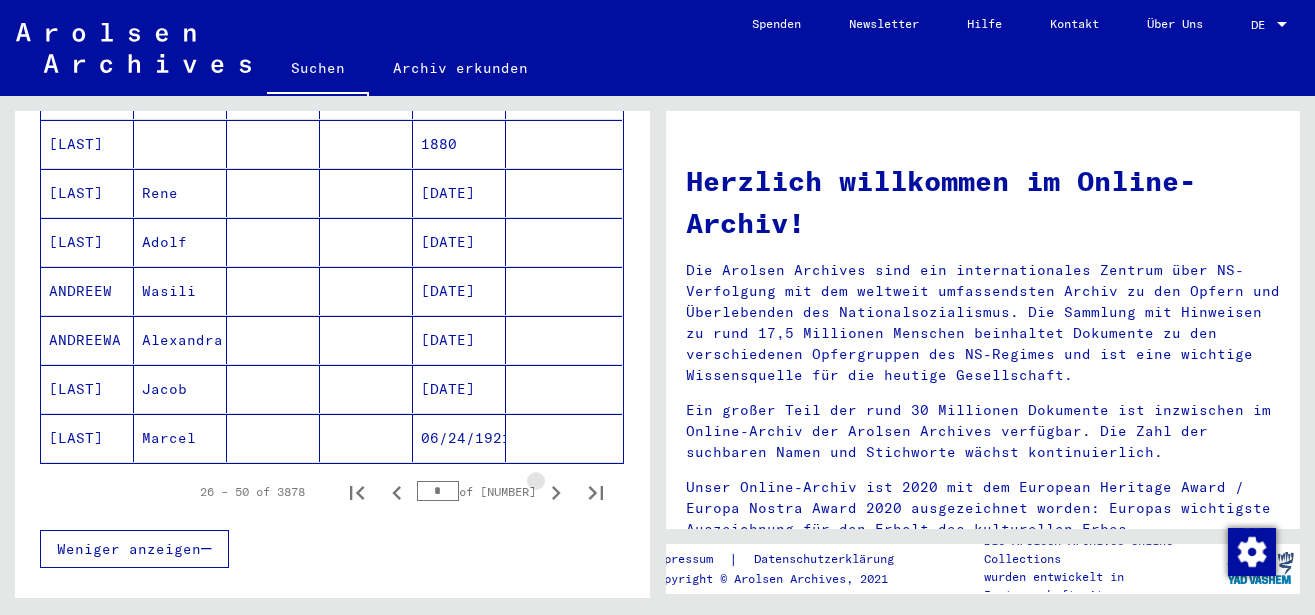 click 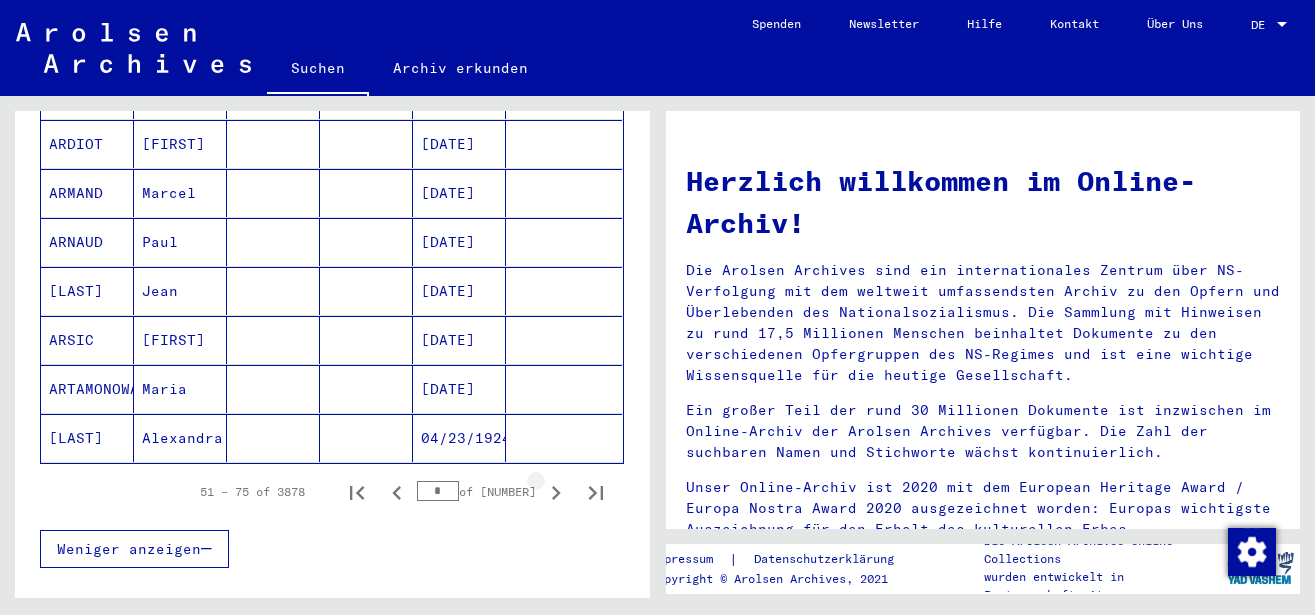 click 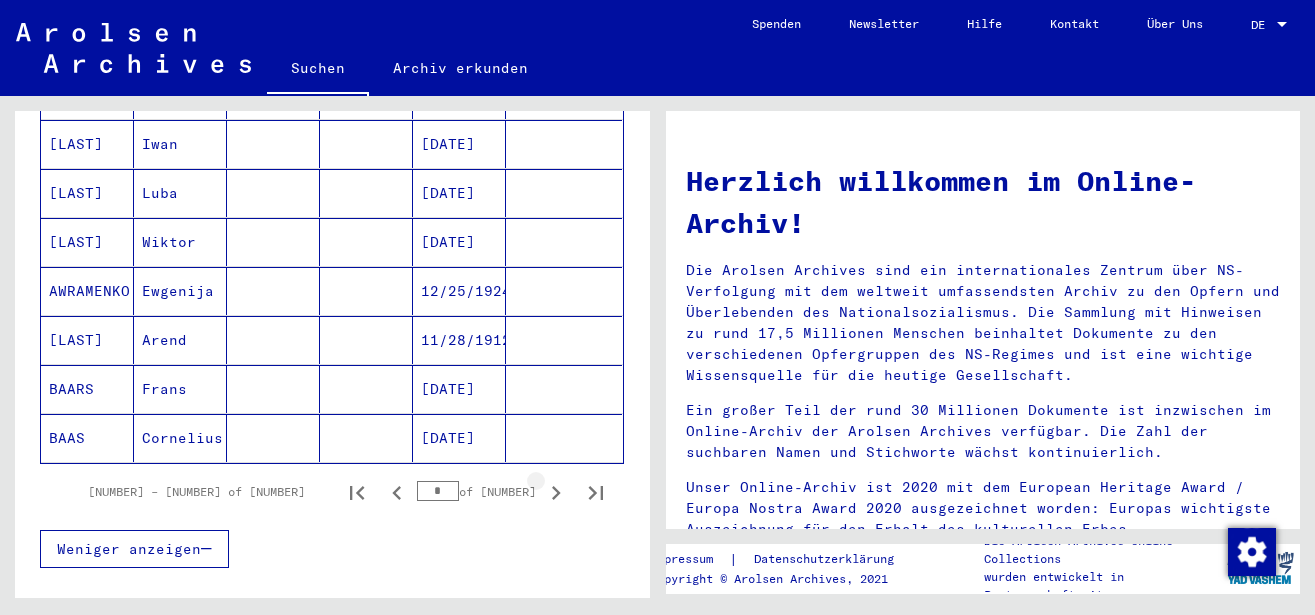 click 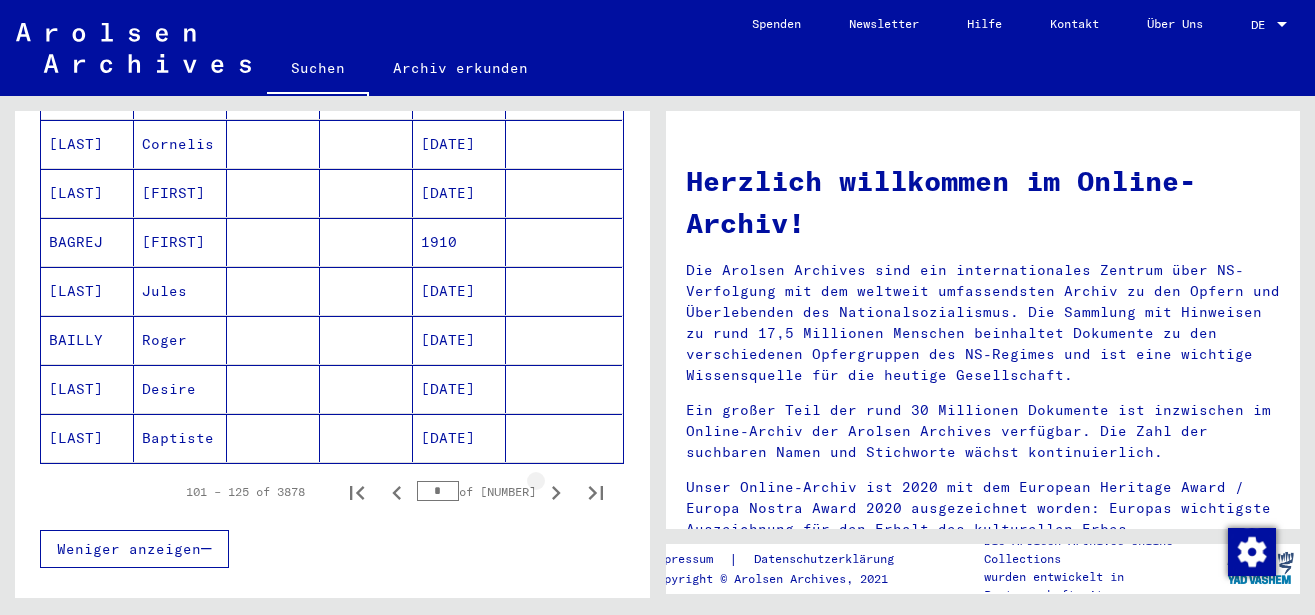 click 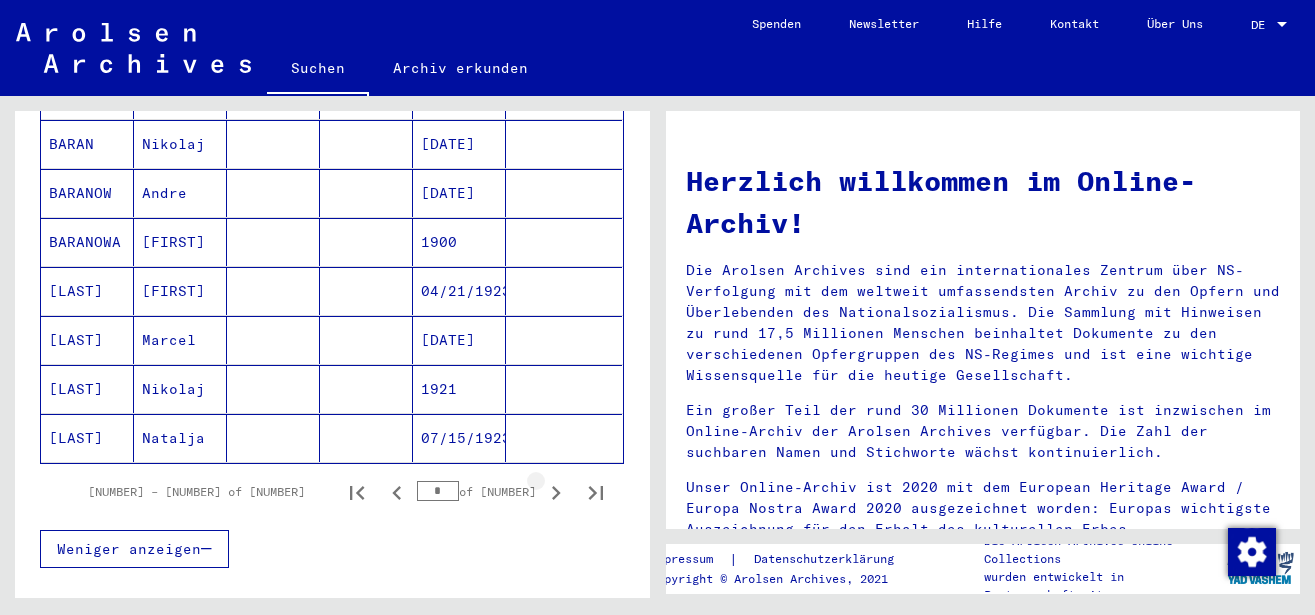 click 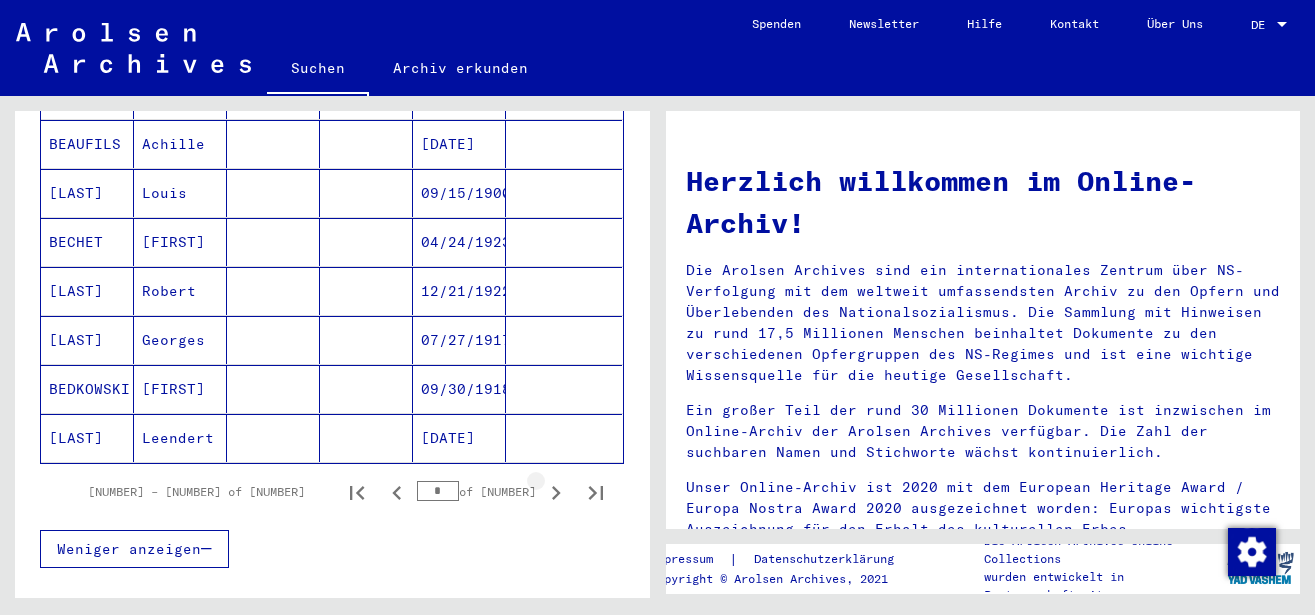 click 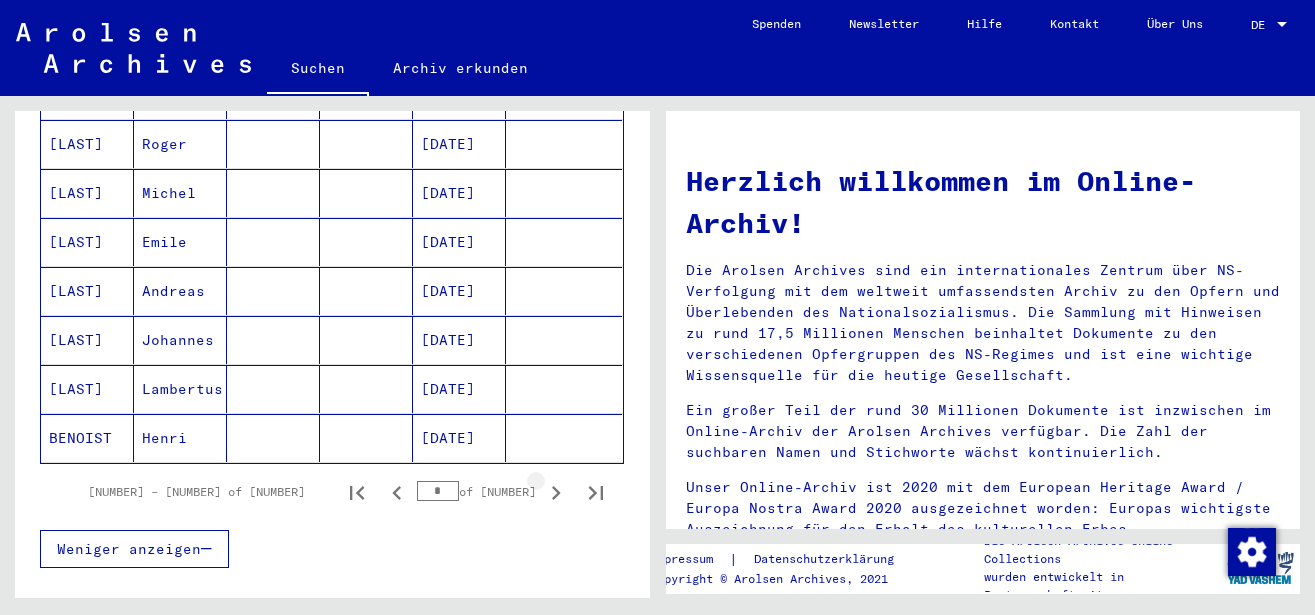 click 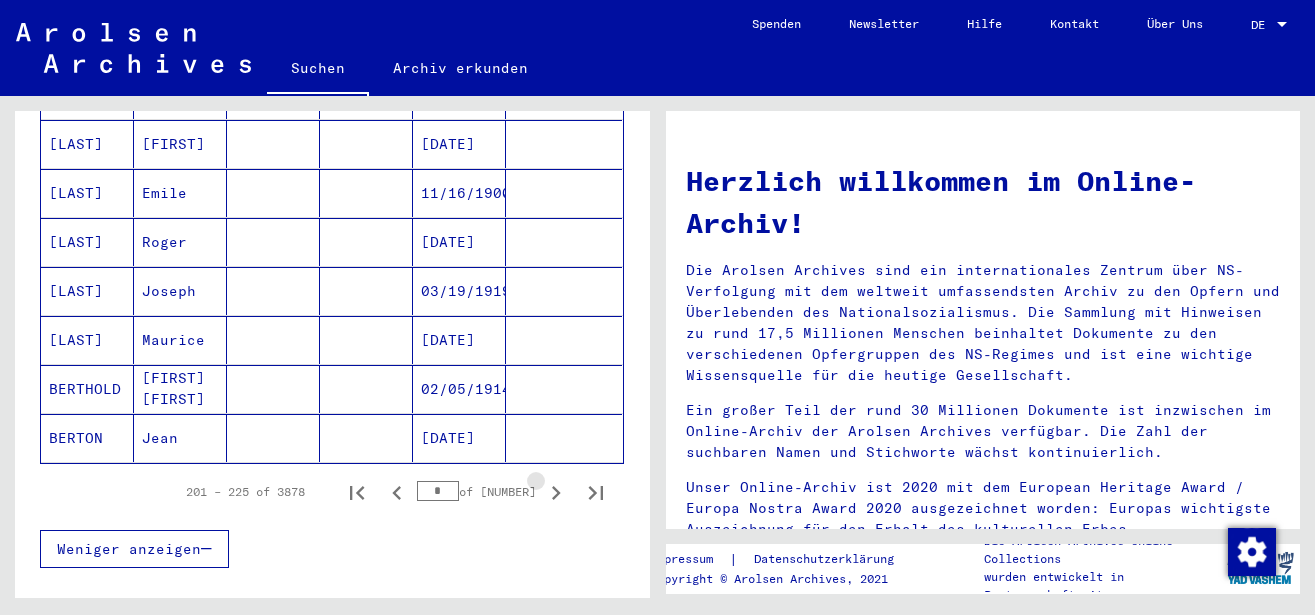click 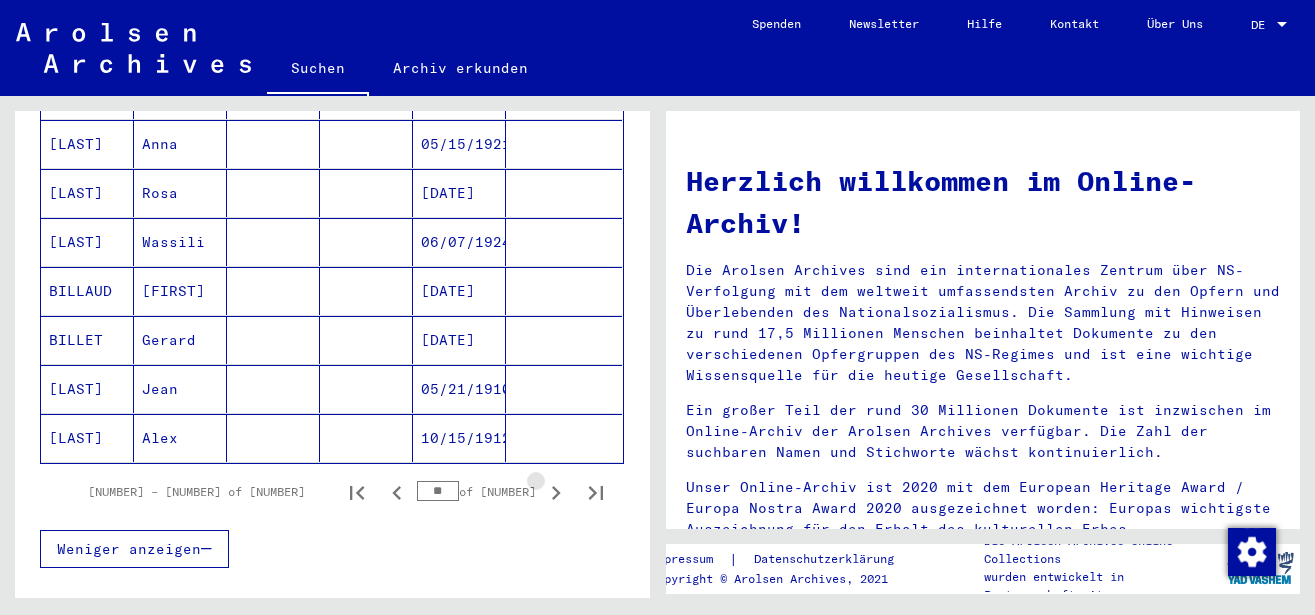 click 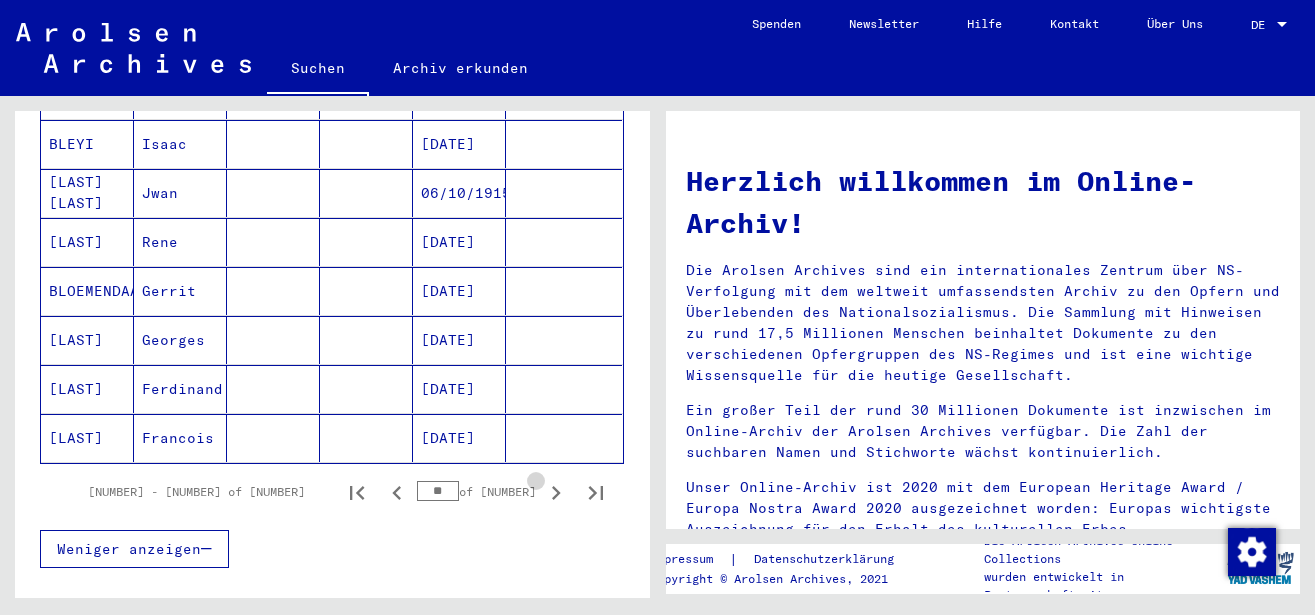 click 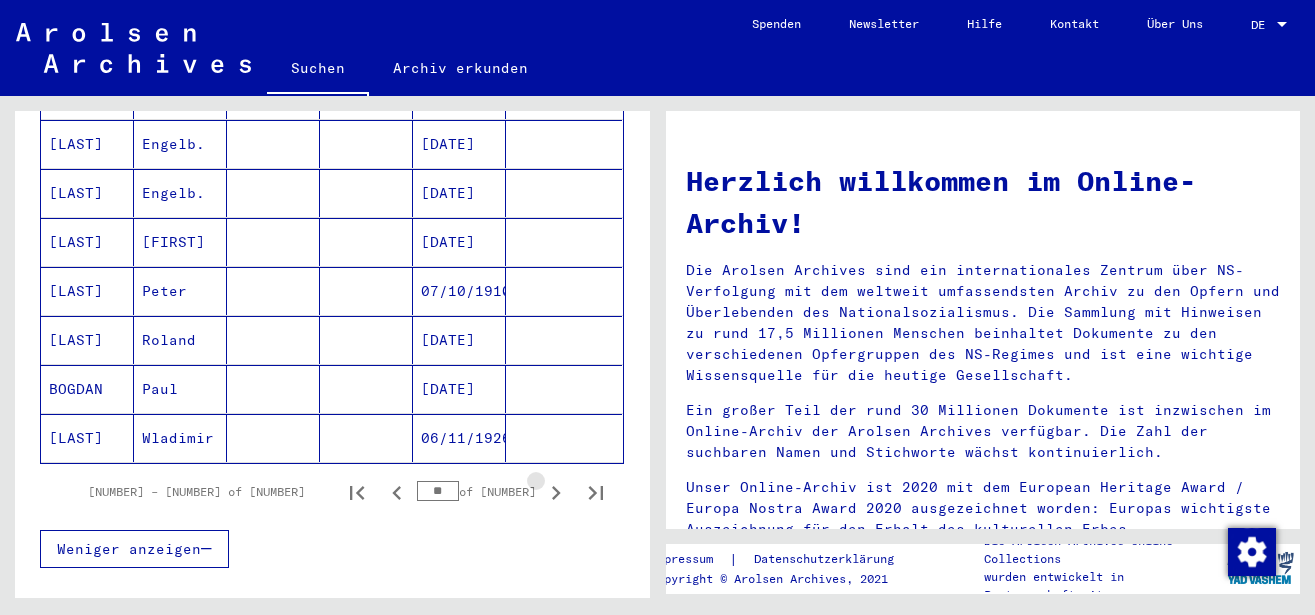 click 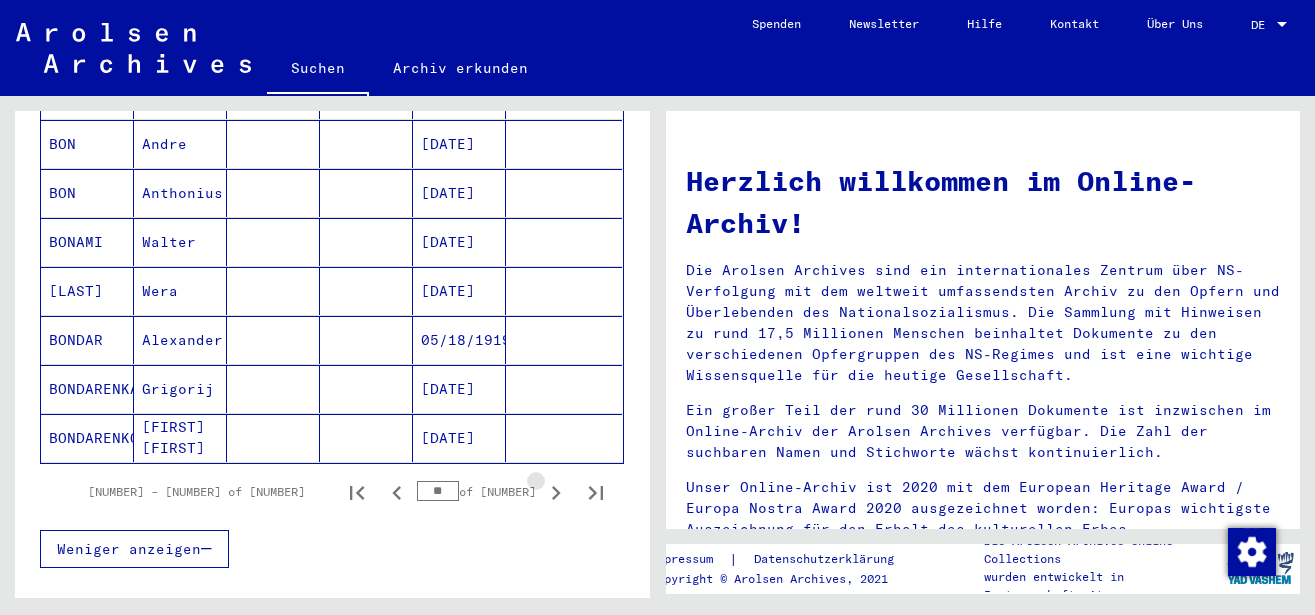 click 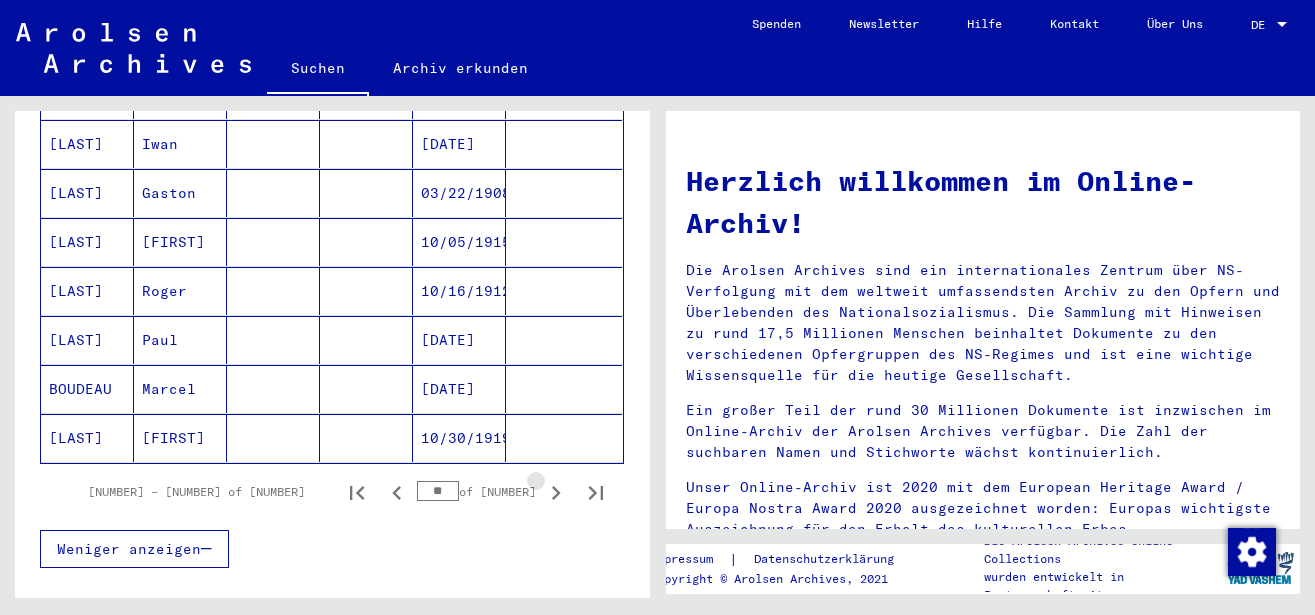 click 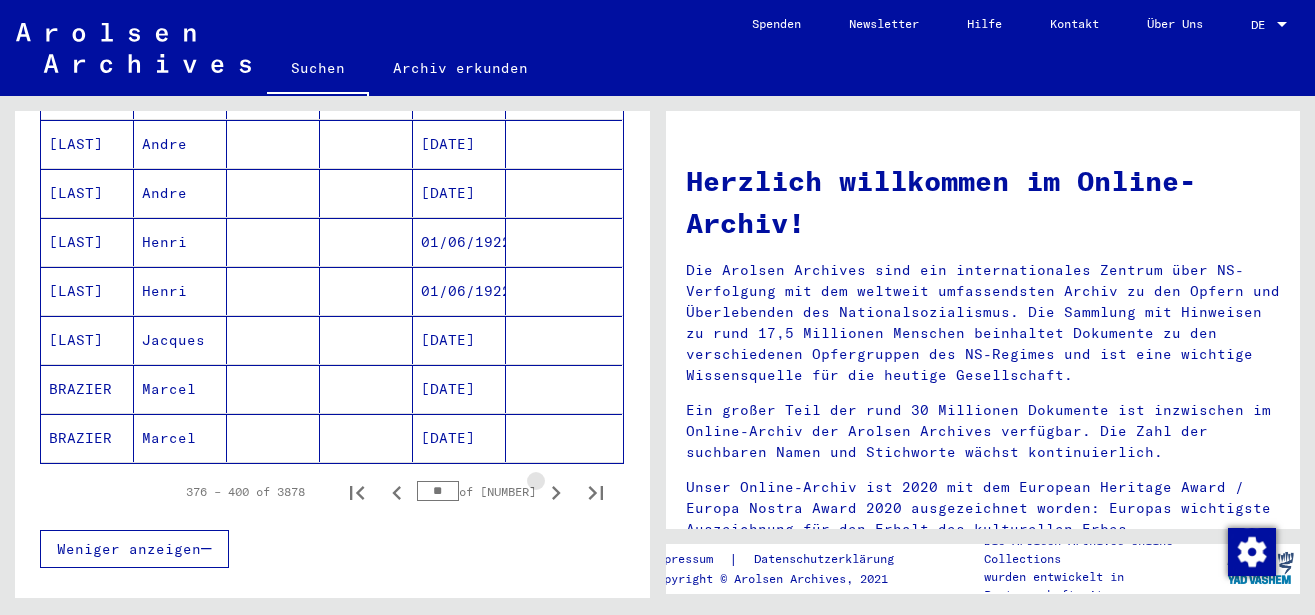 click 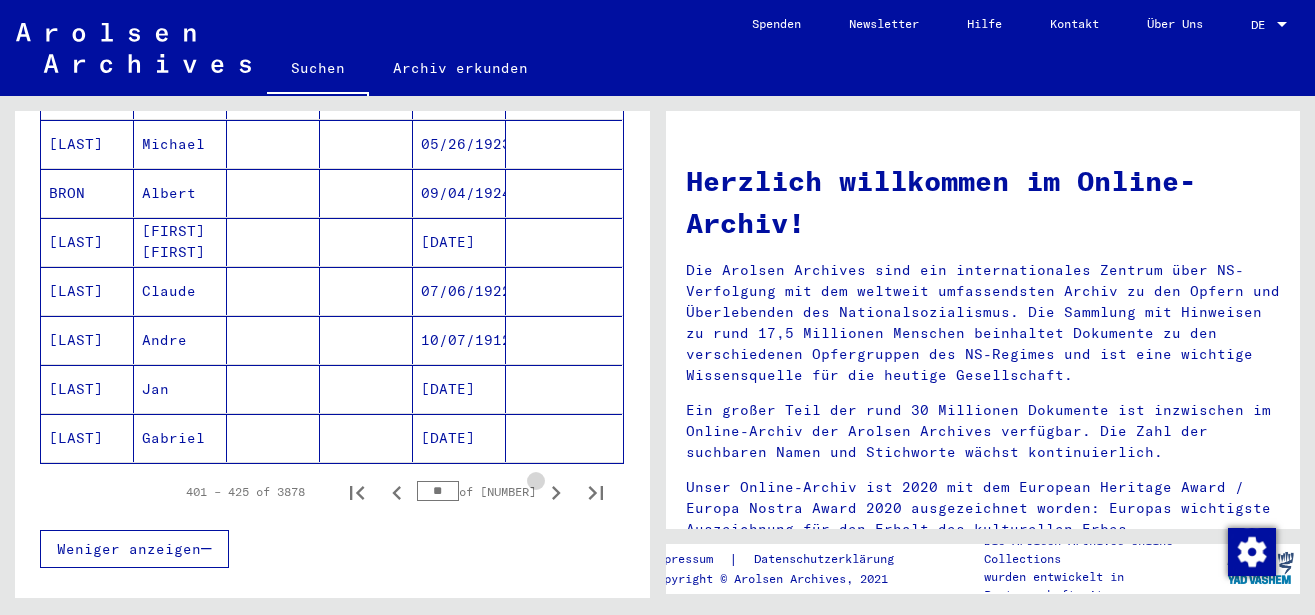click 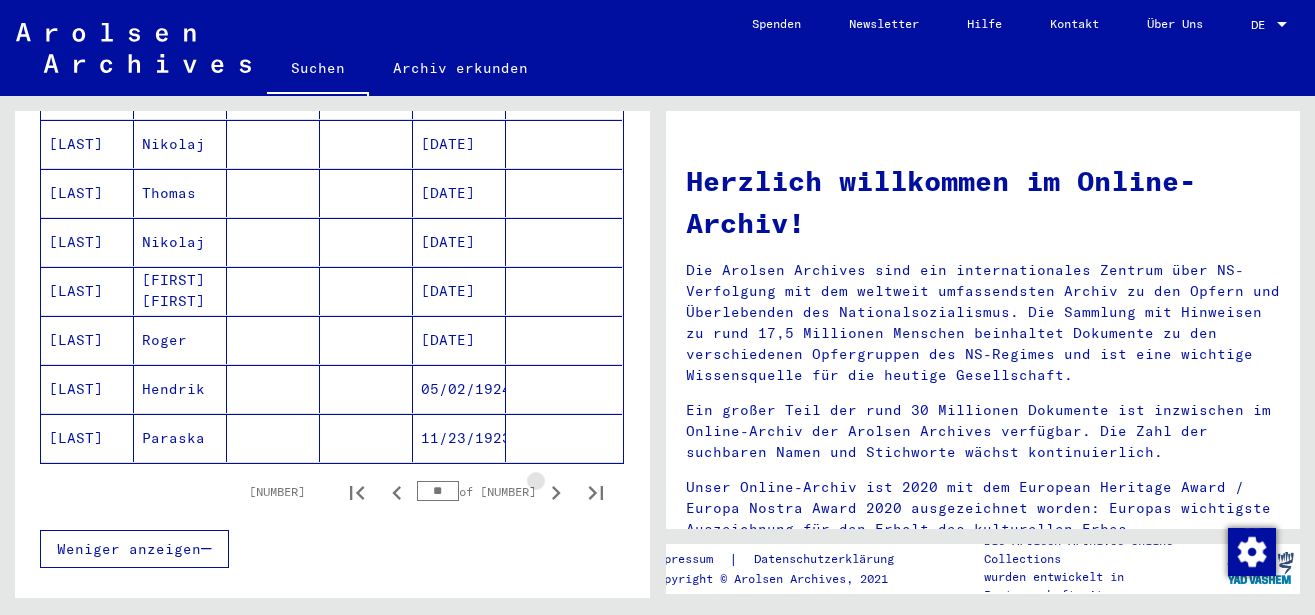 click 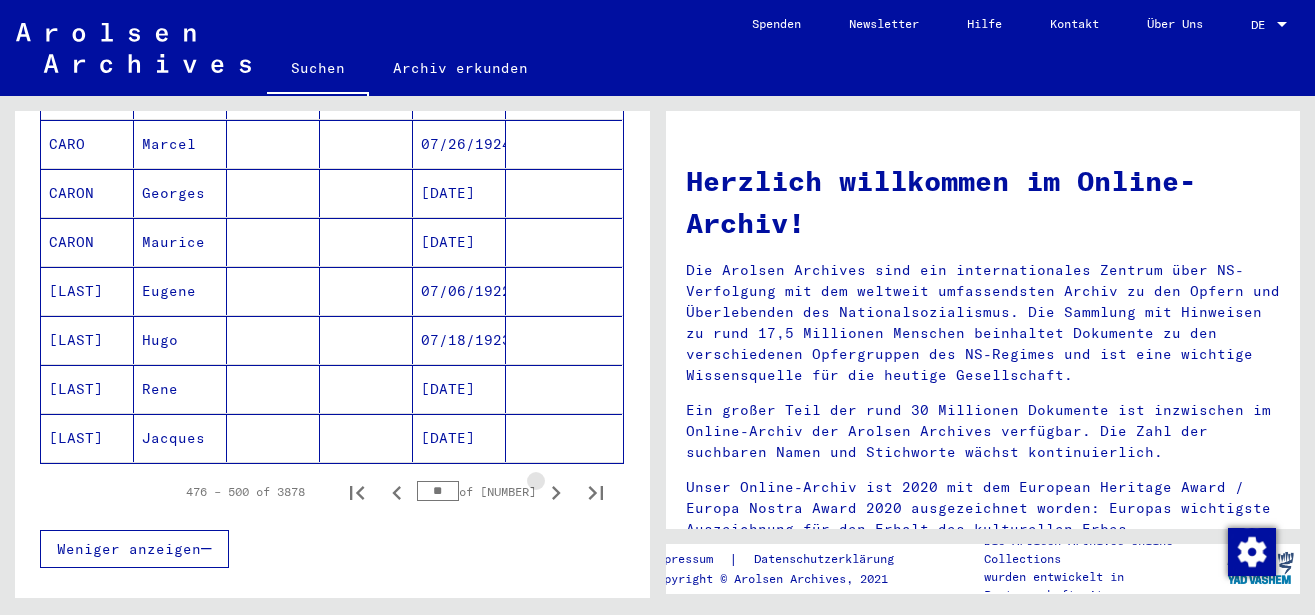 click 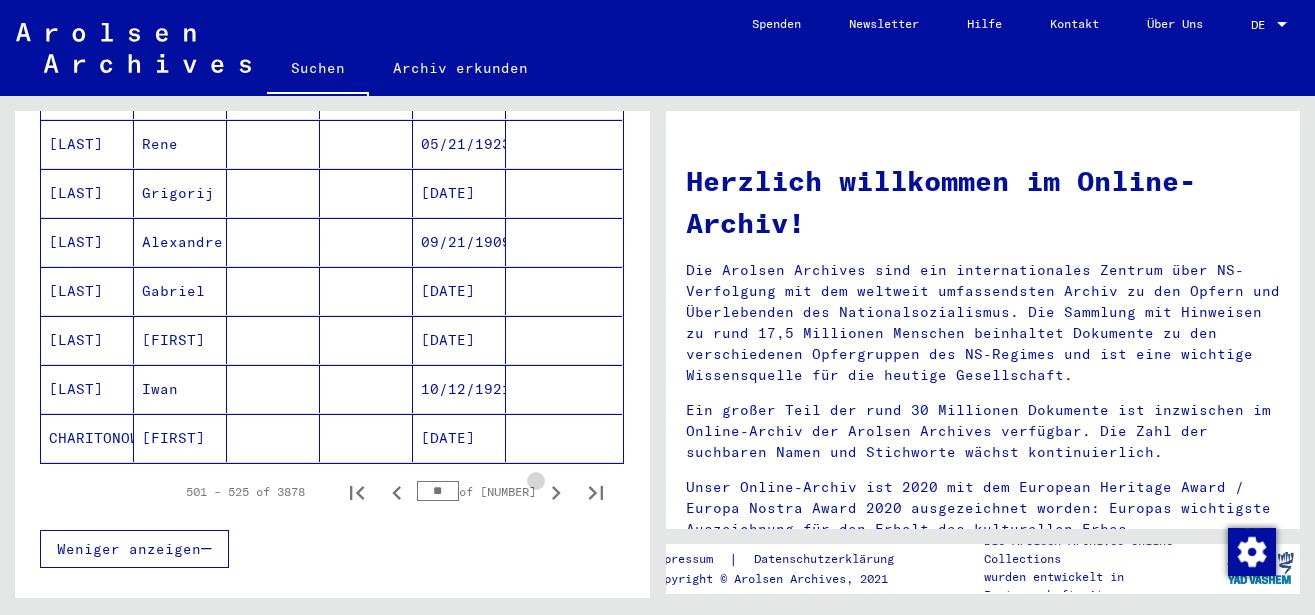 click 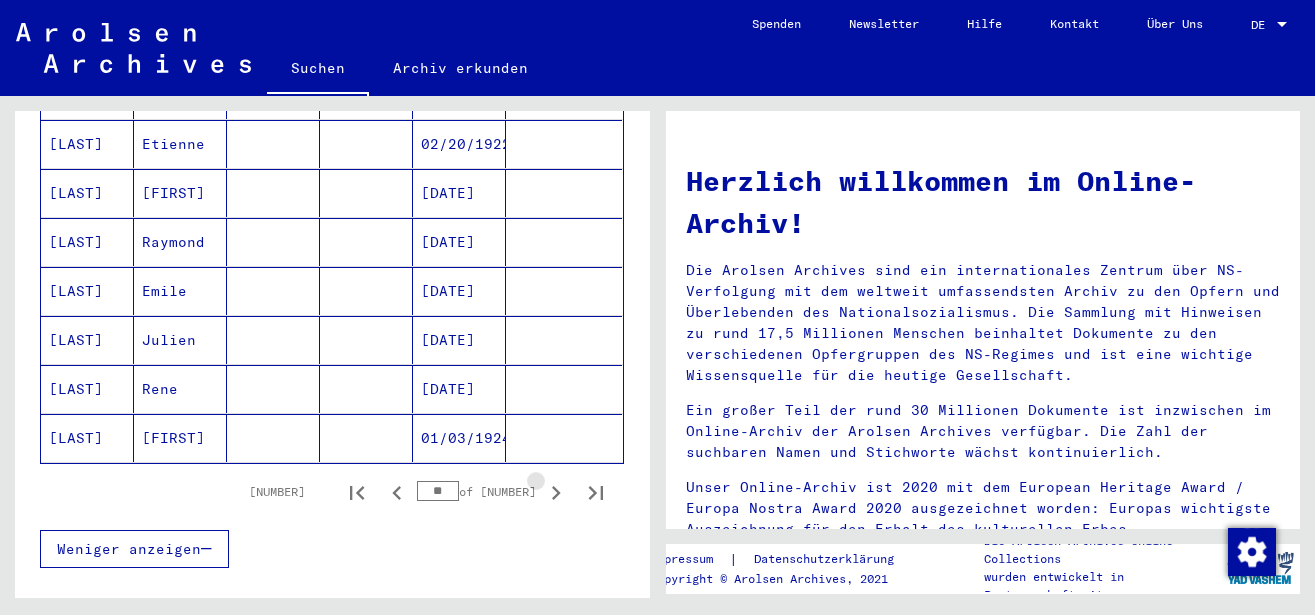 click 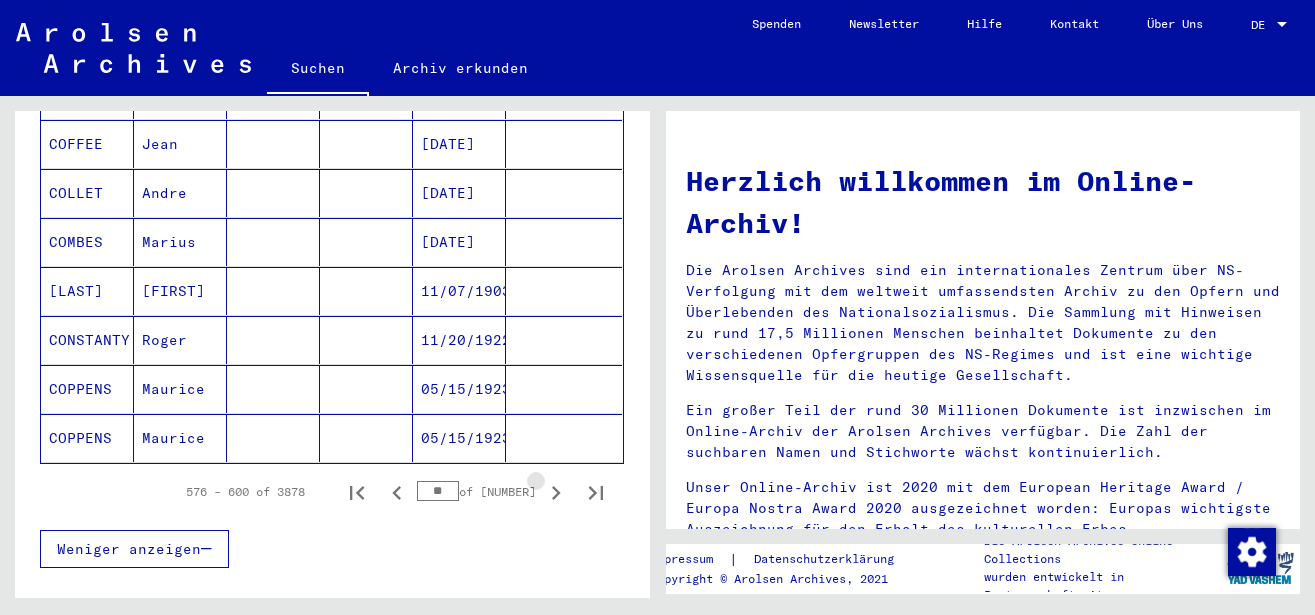 click 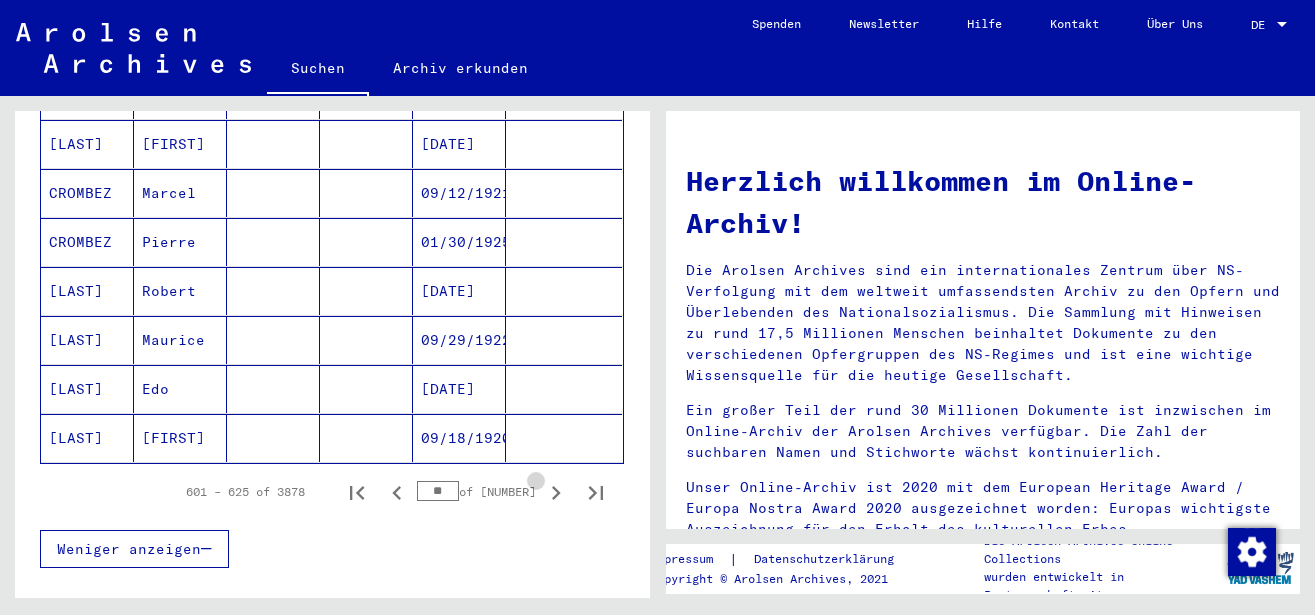 click 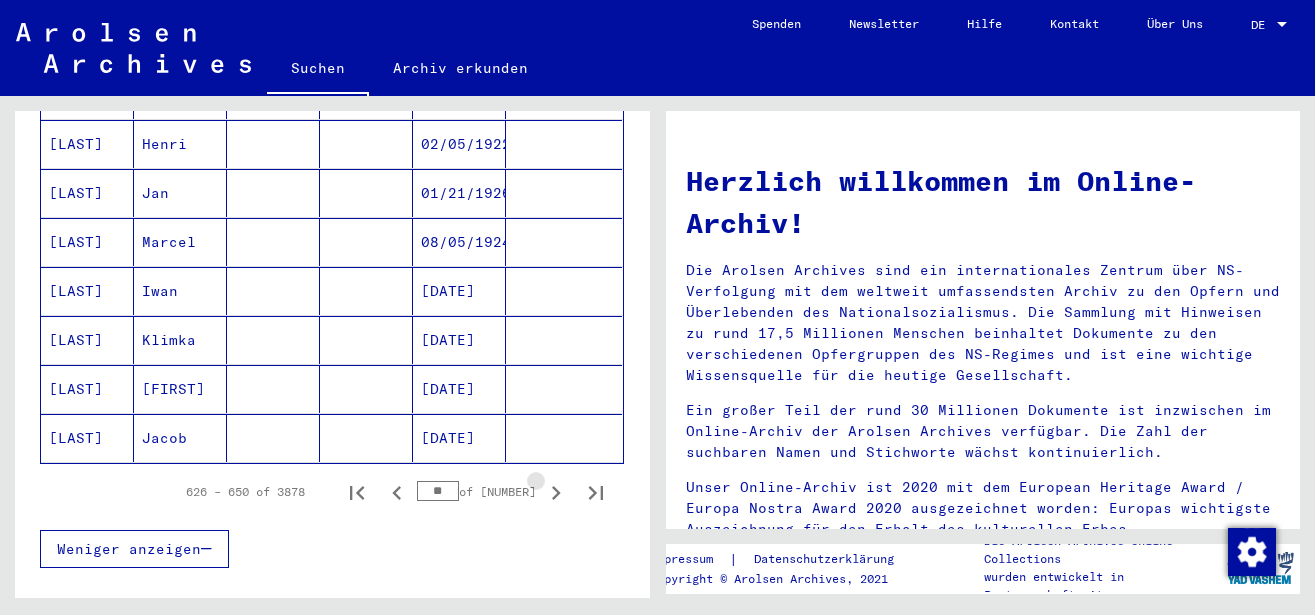 click 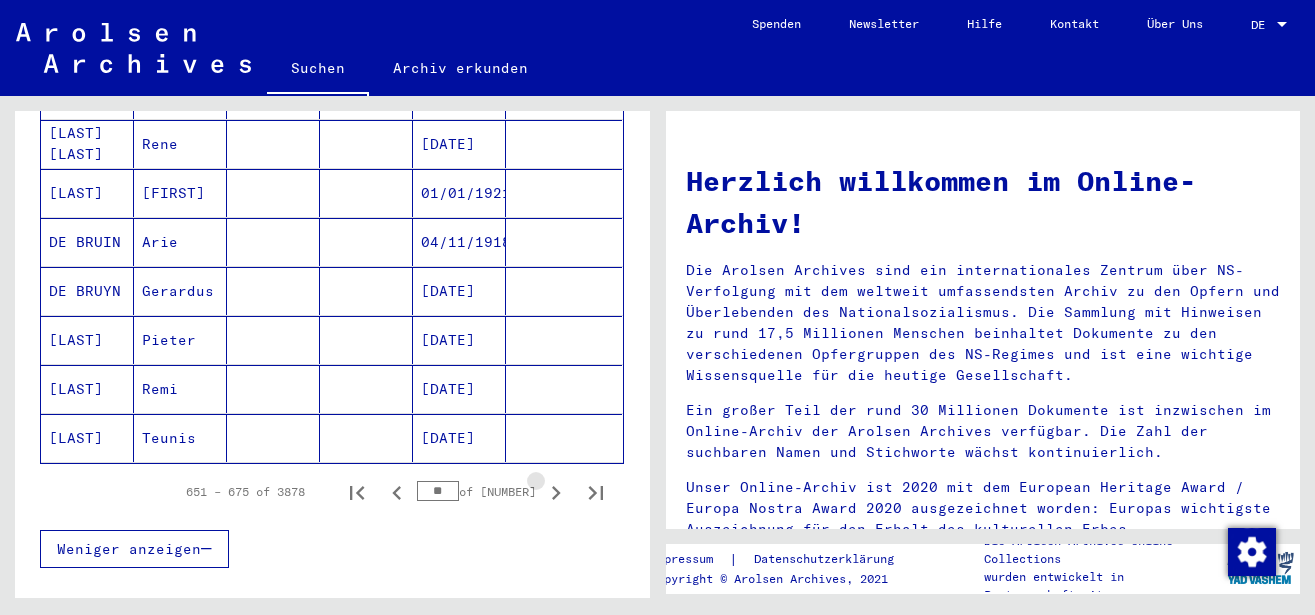 click 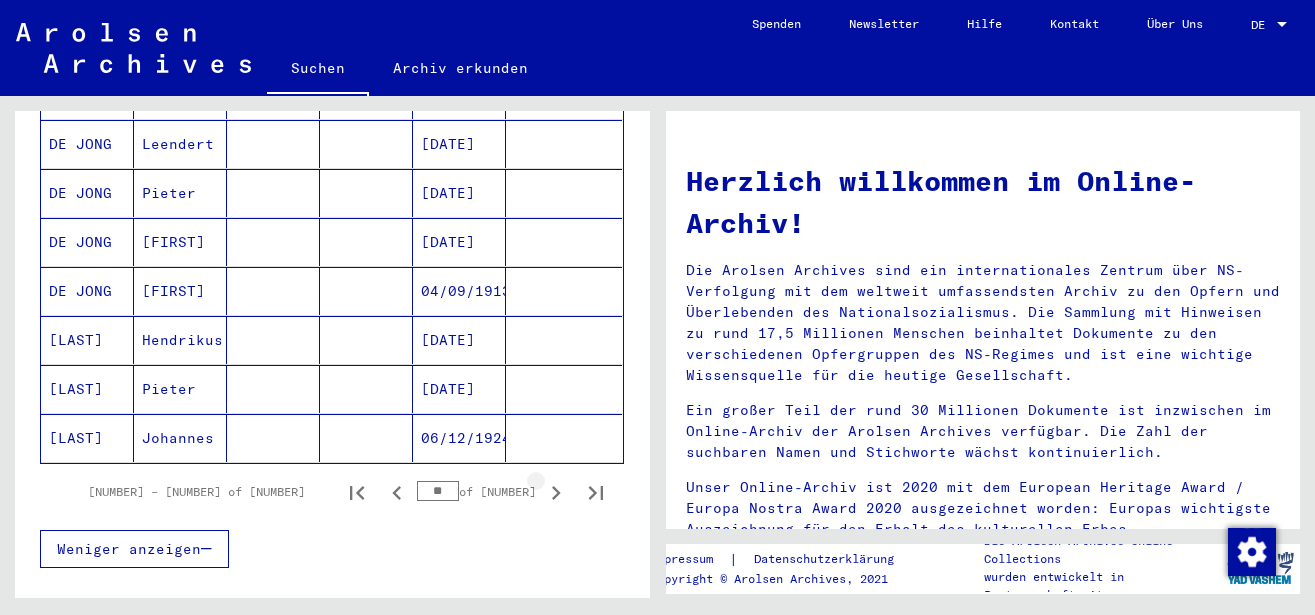 click 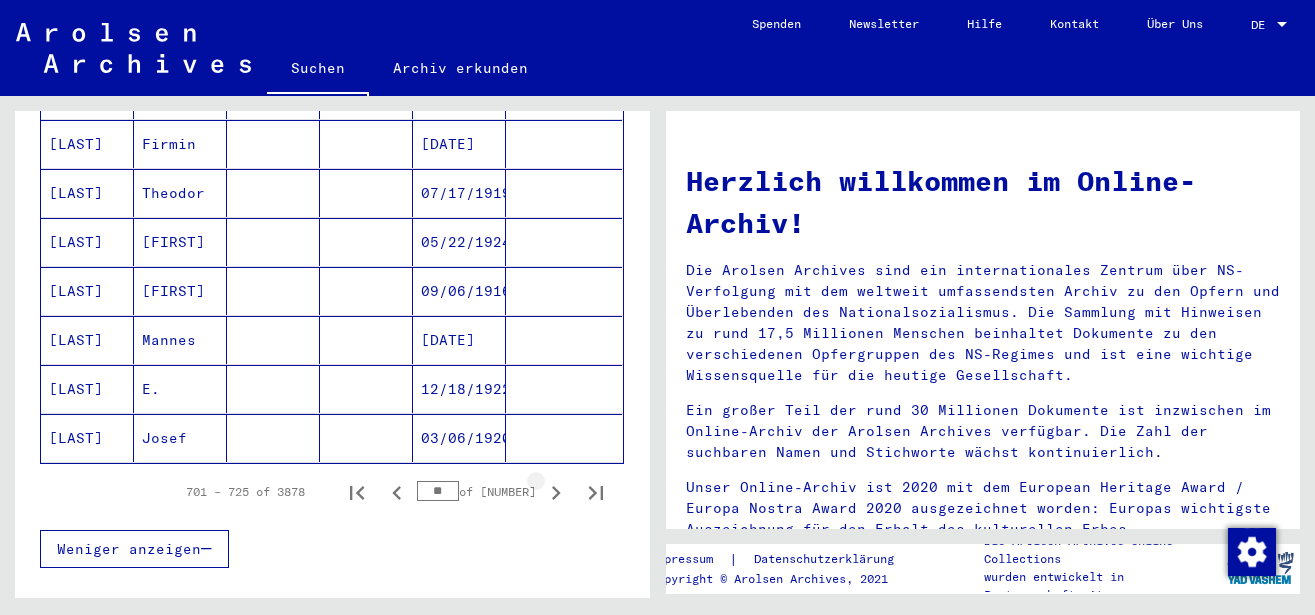 click 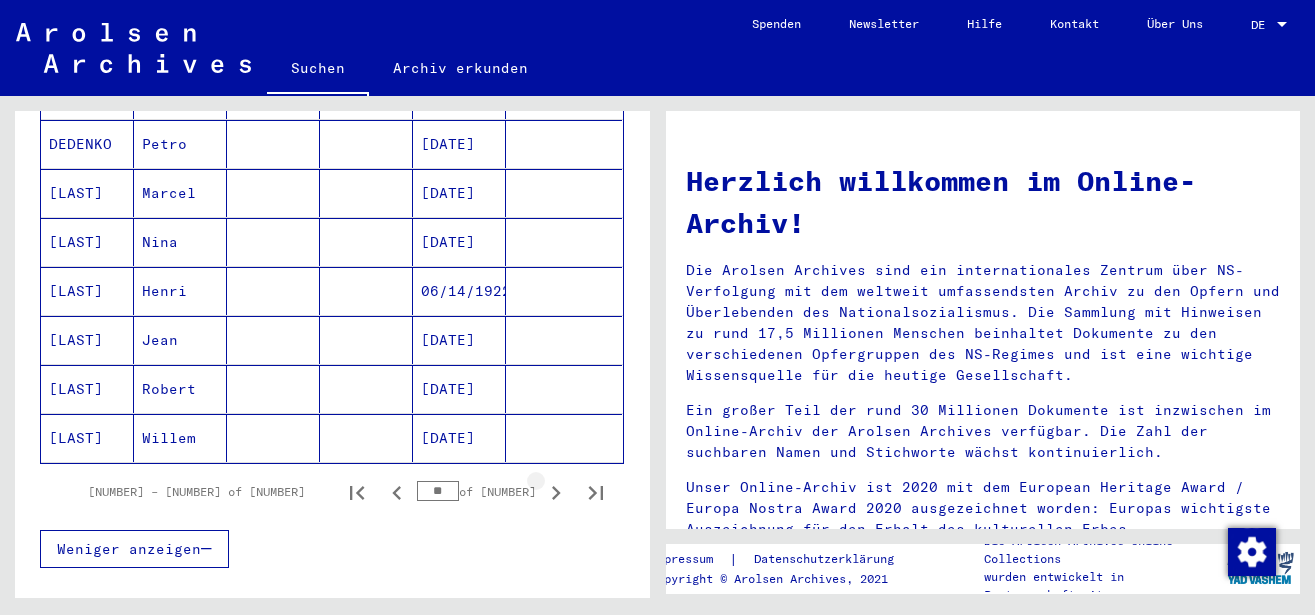 click 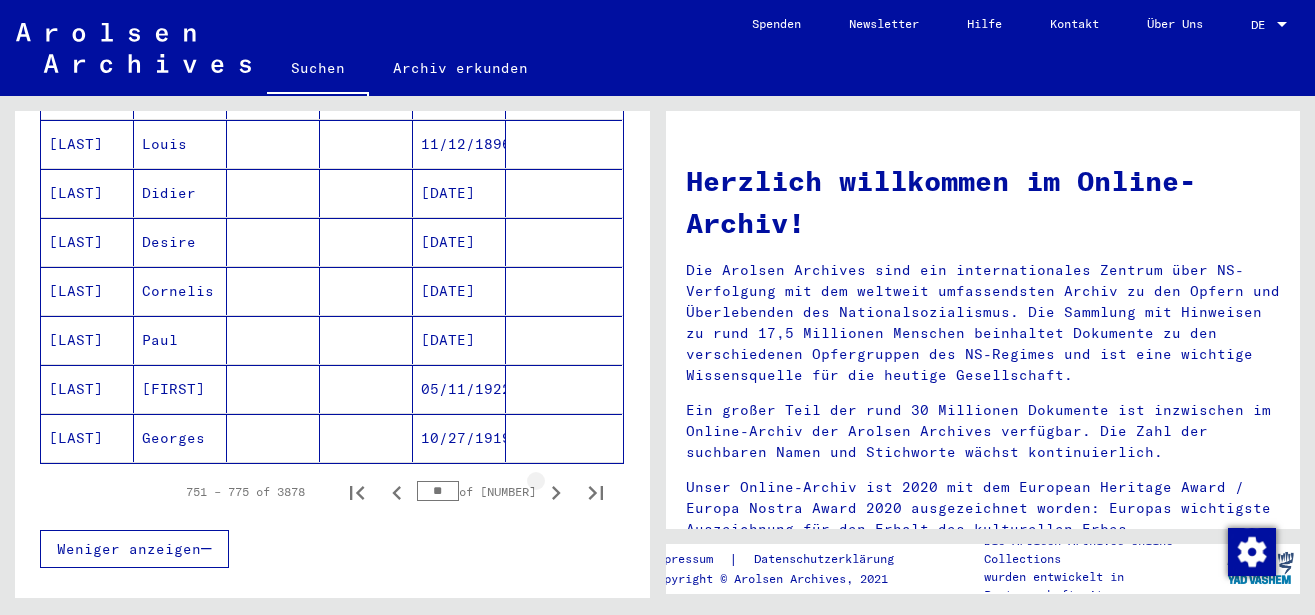 click 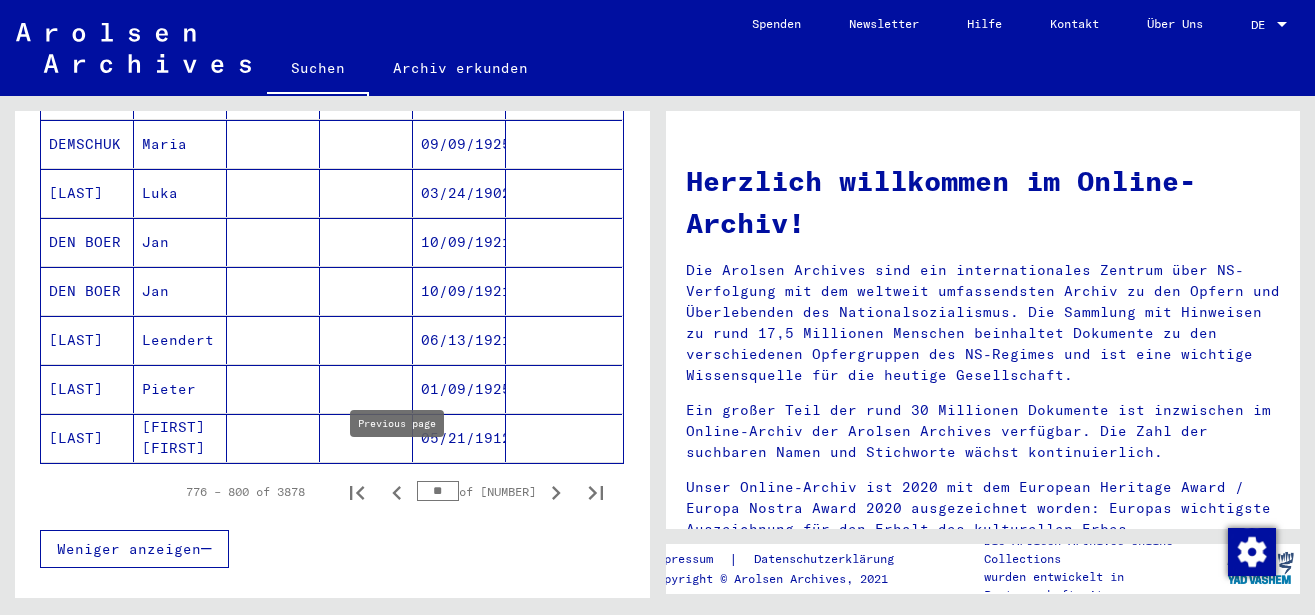 click 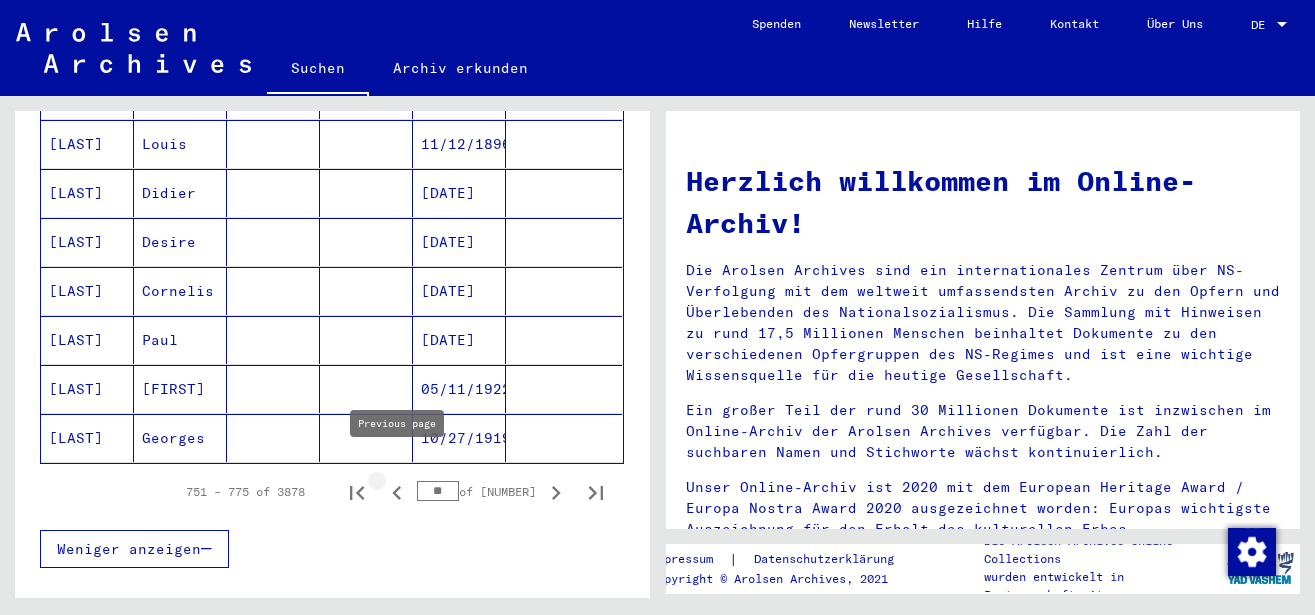 click 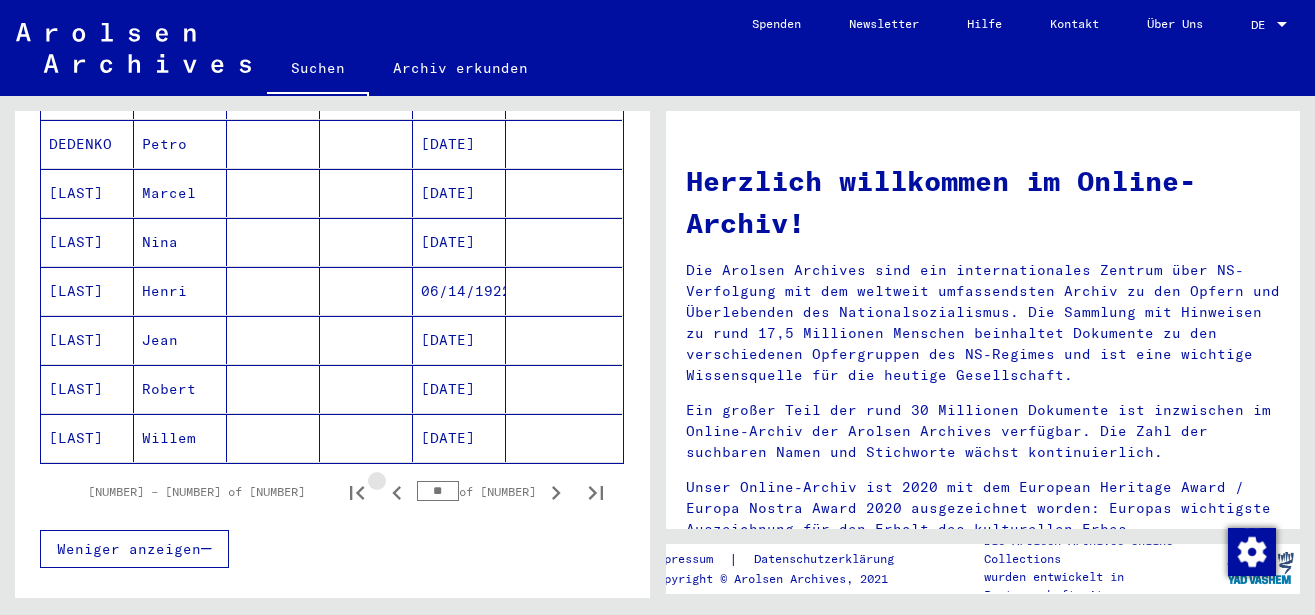 click 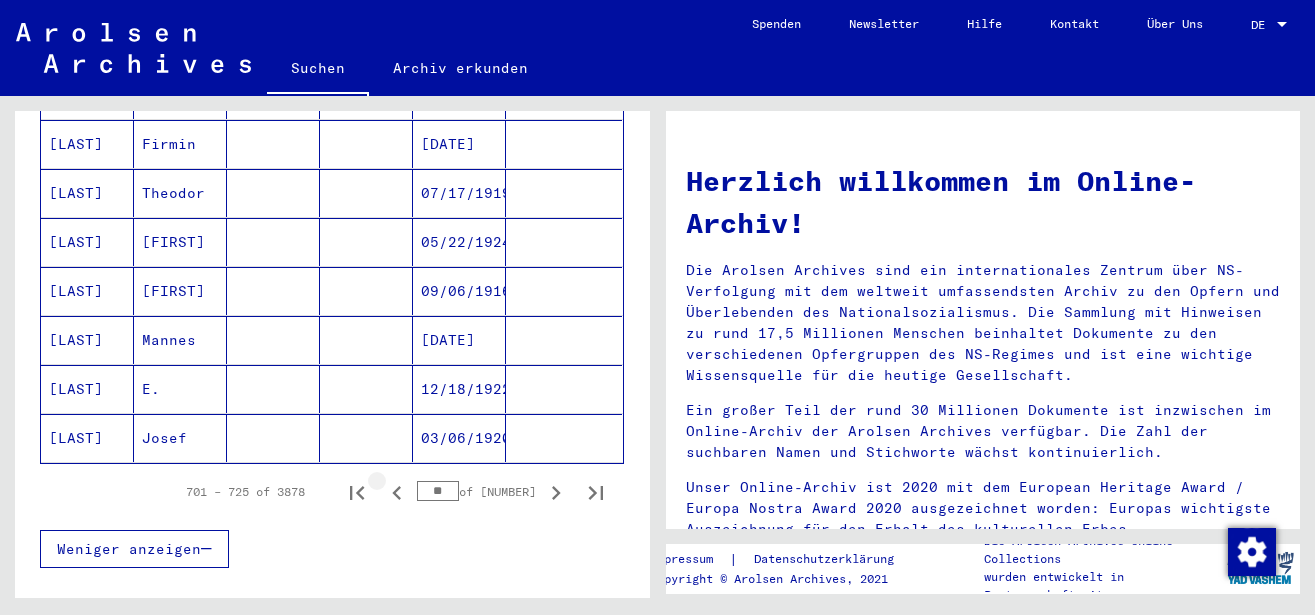 click 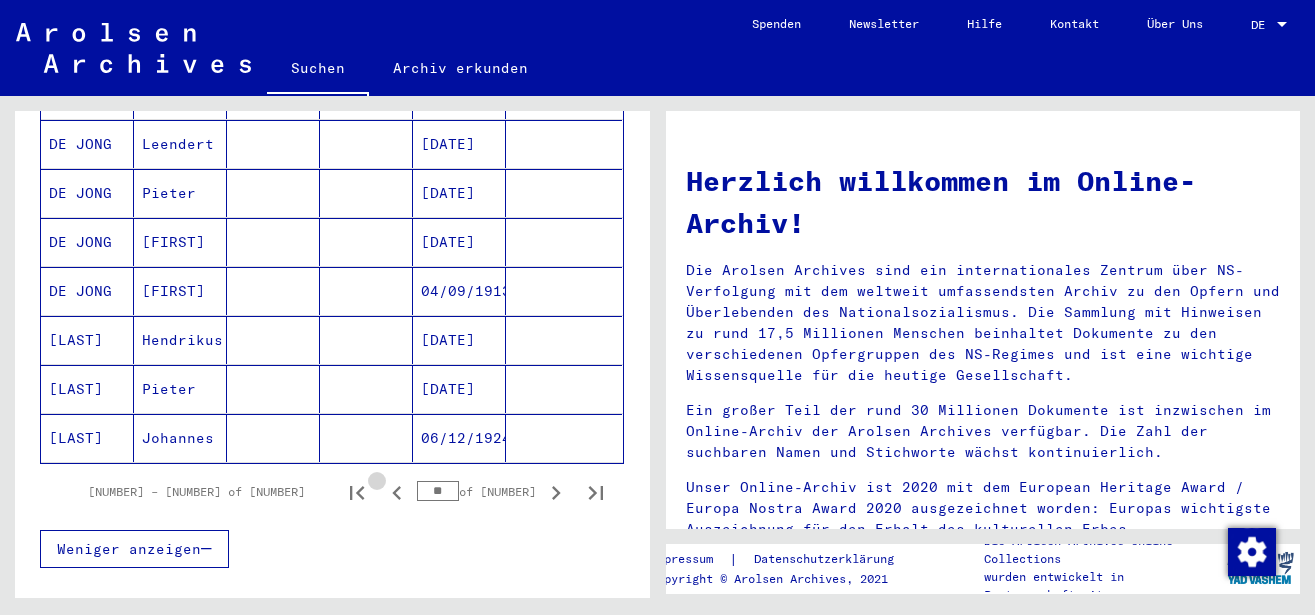 click 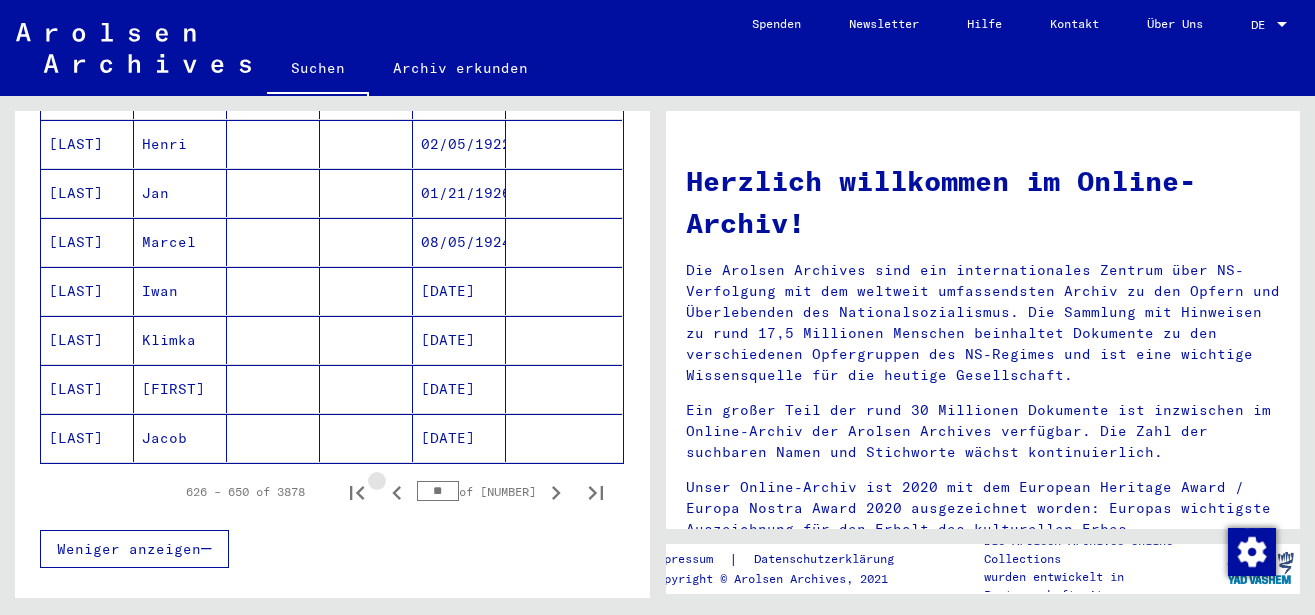 click 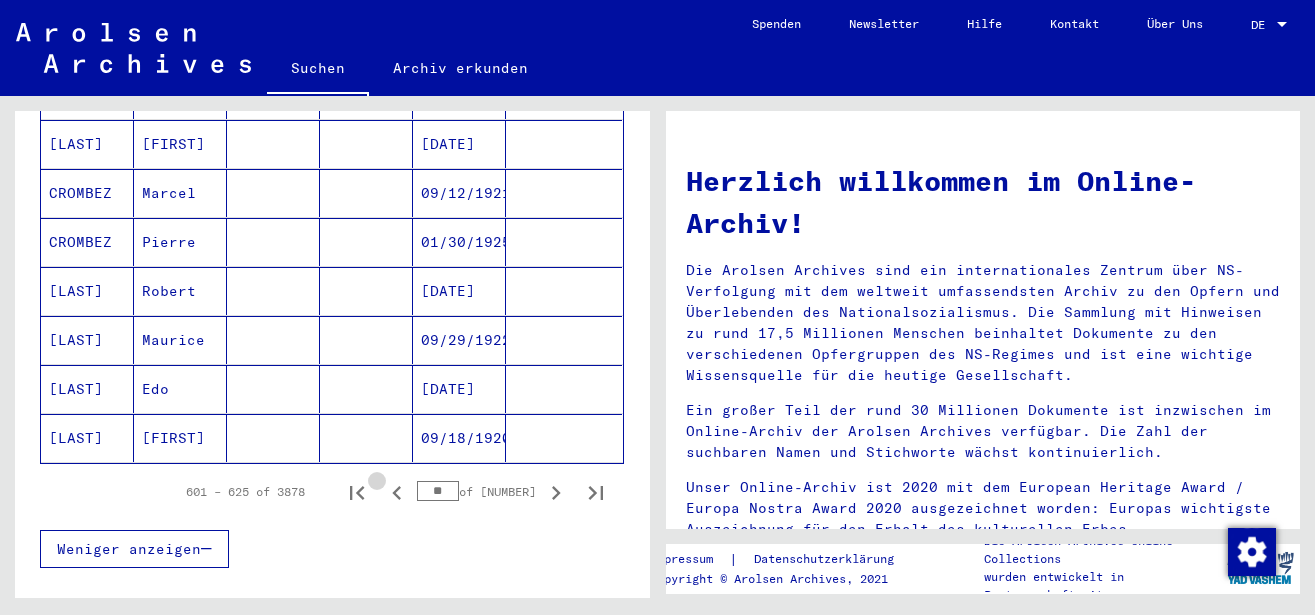 click 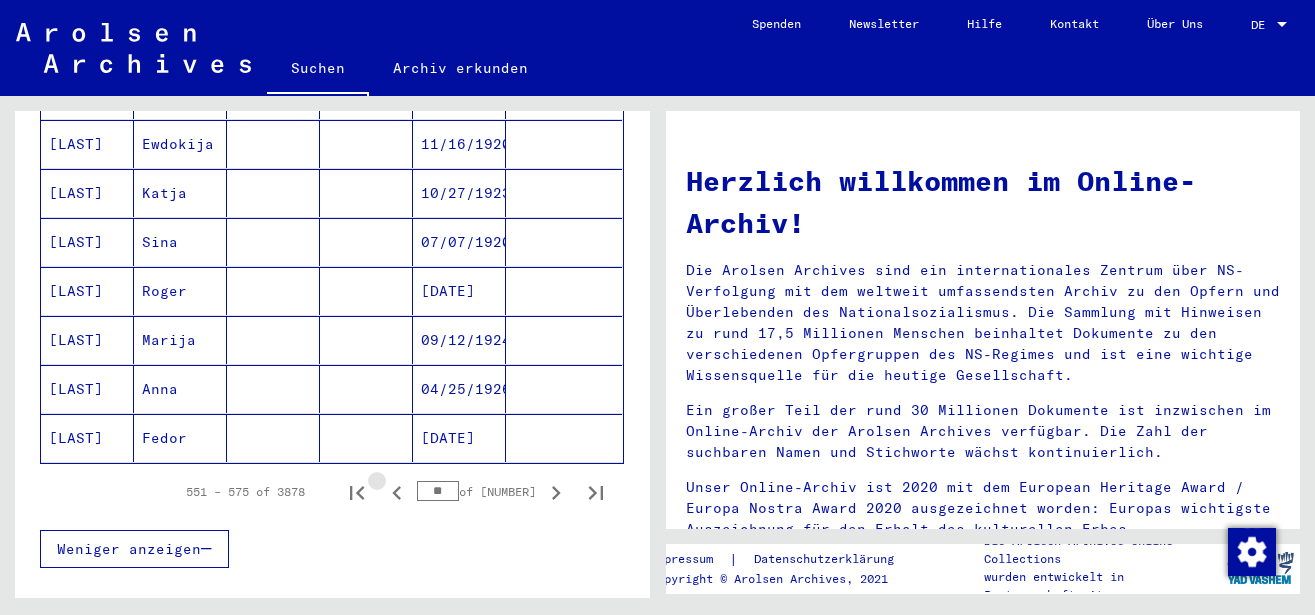 click 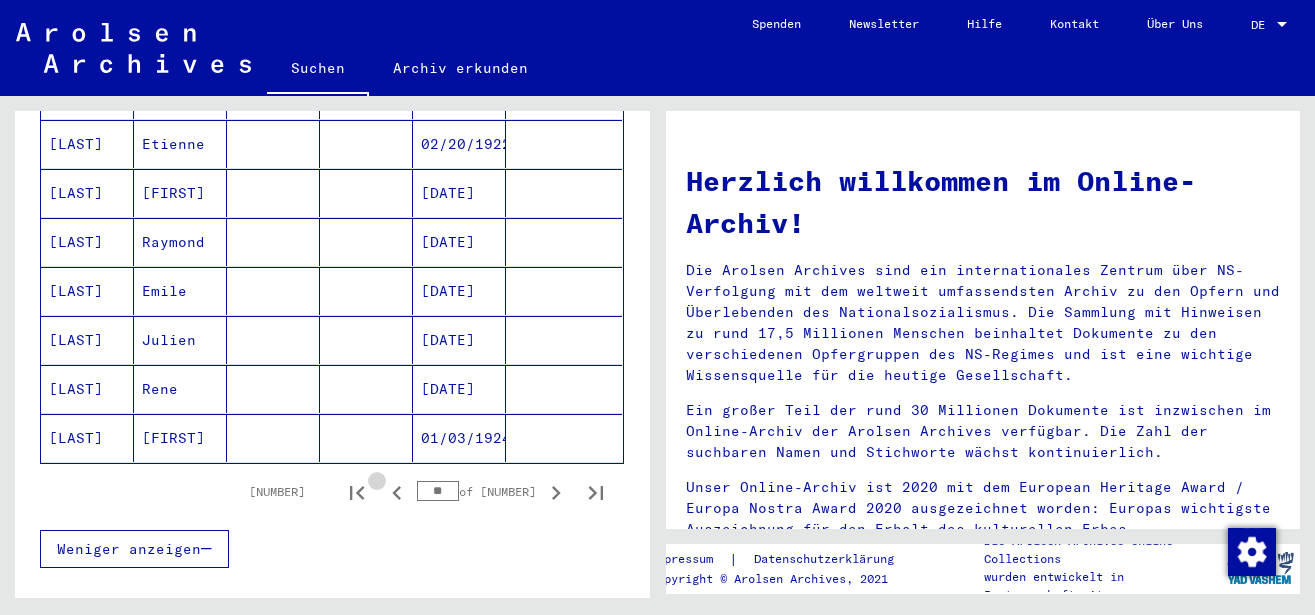 click 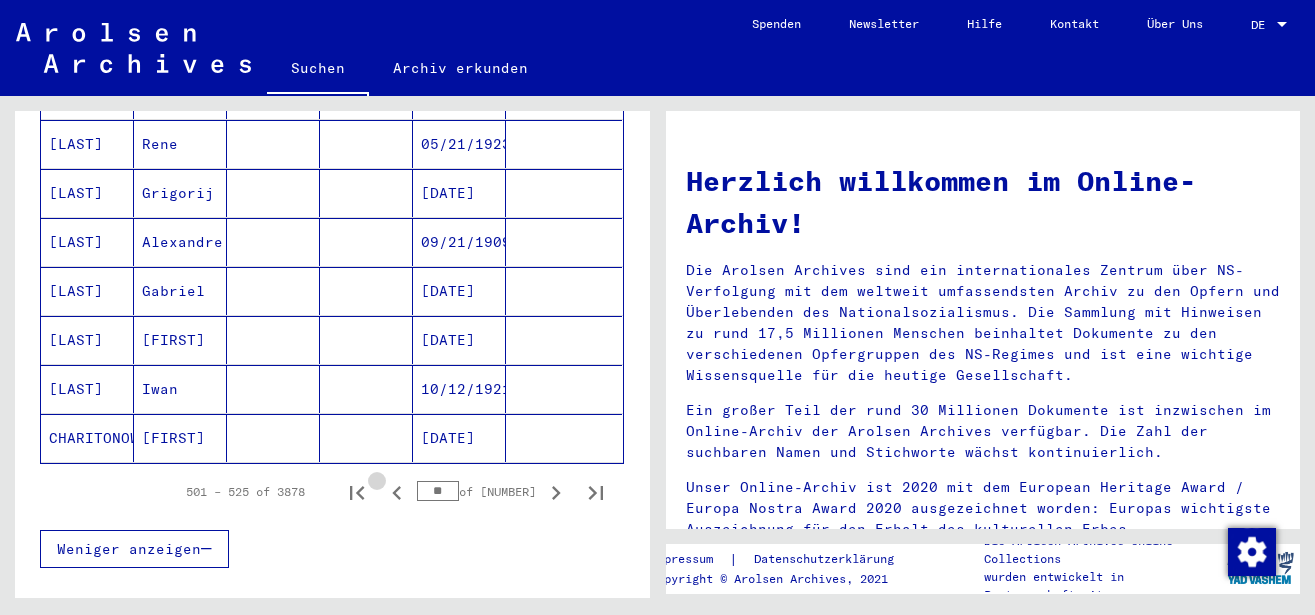 click 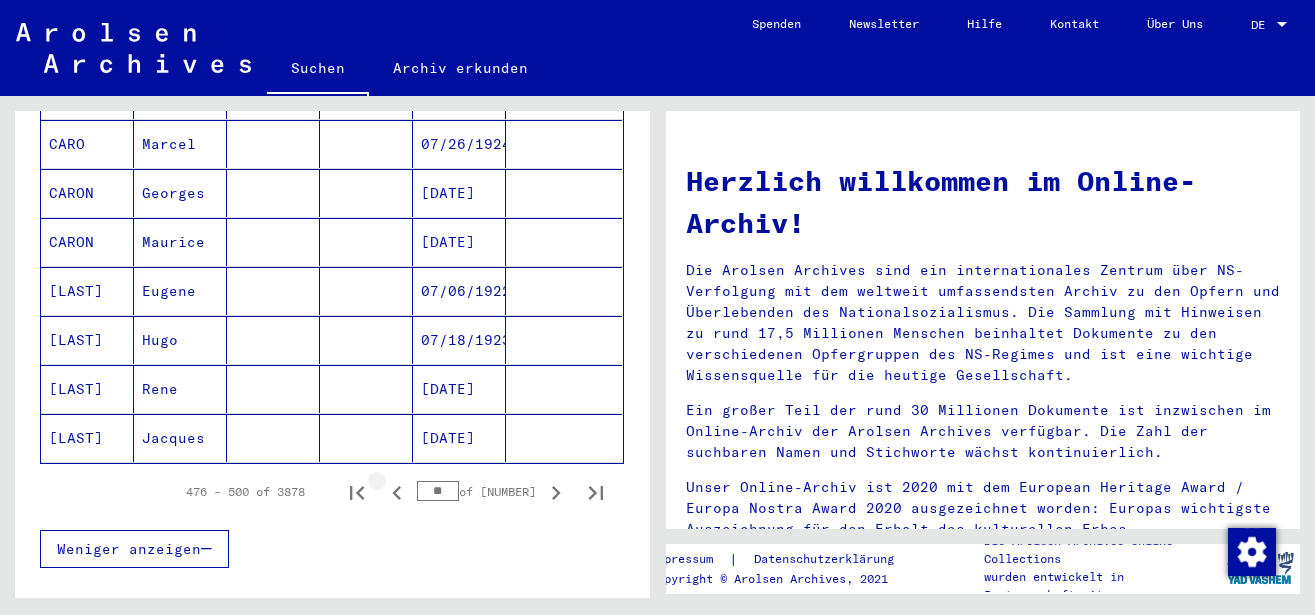 click 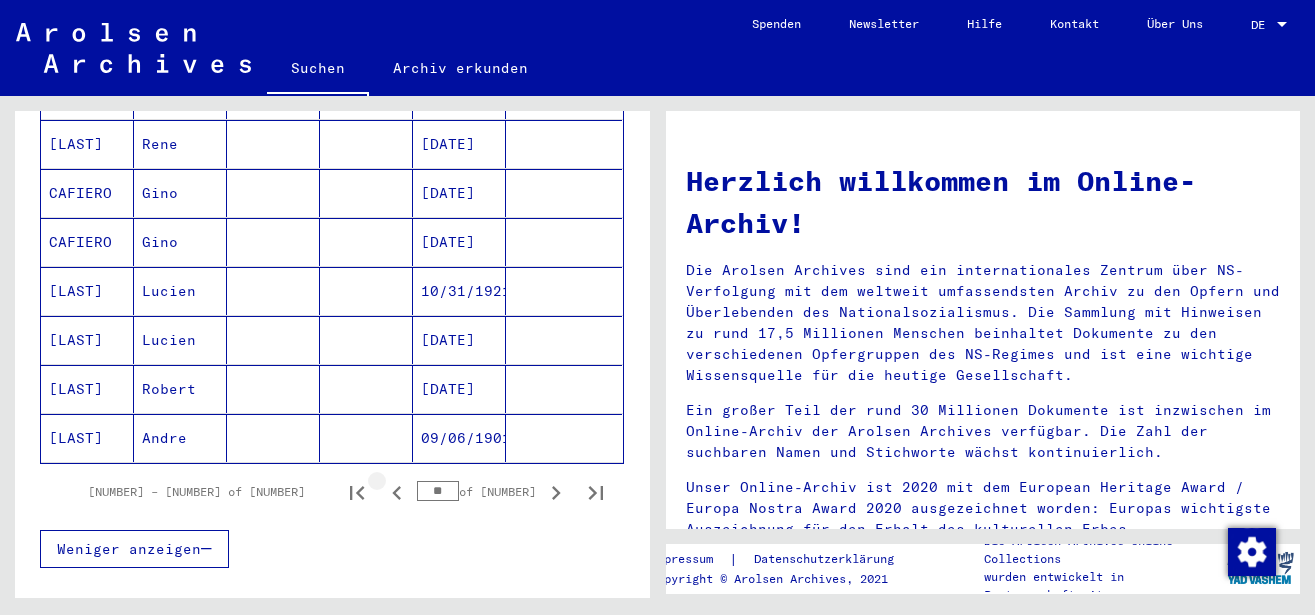 click 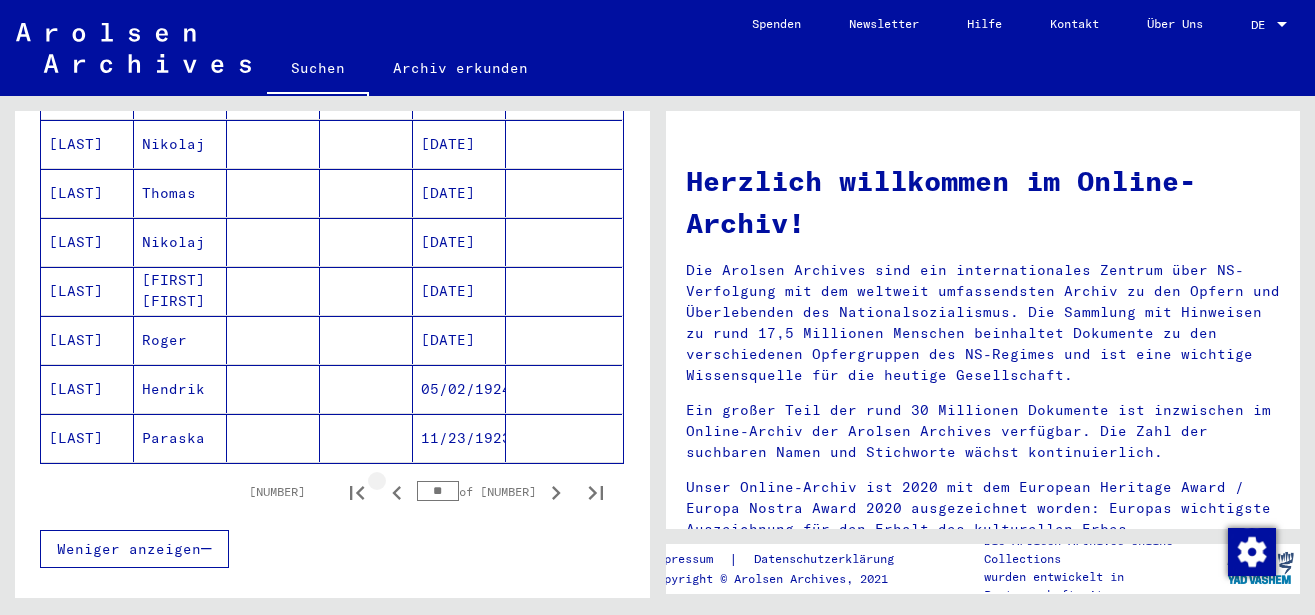 click 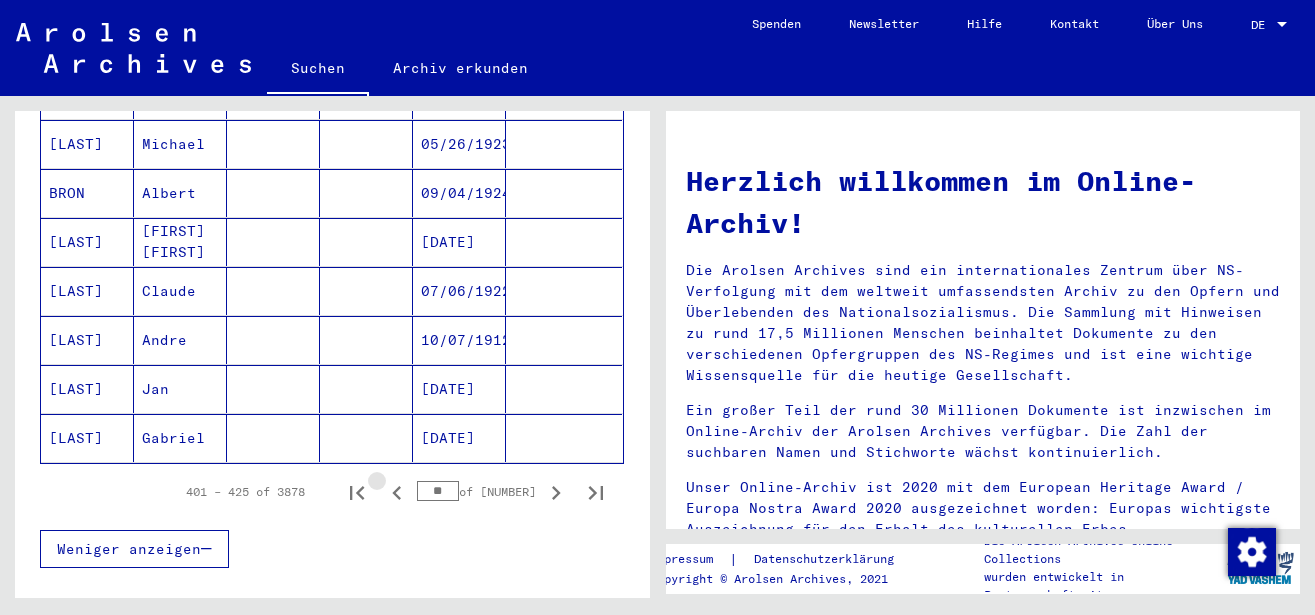 click 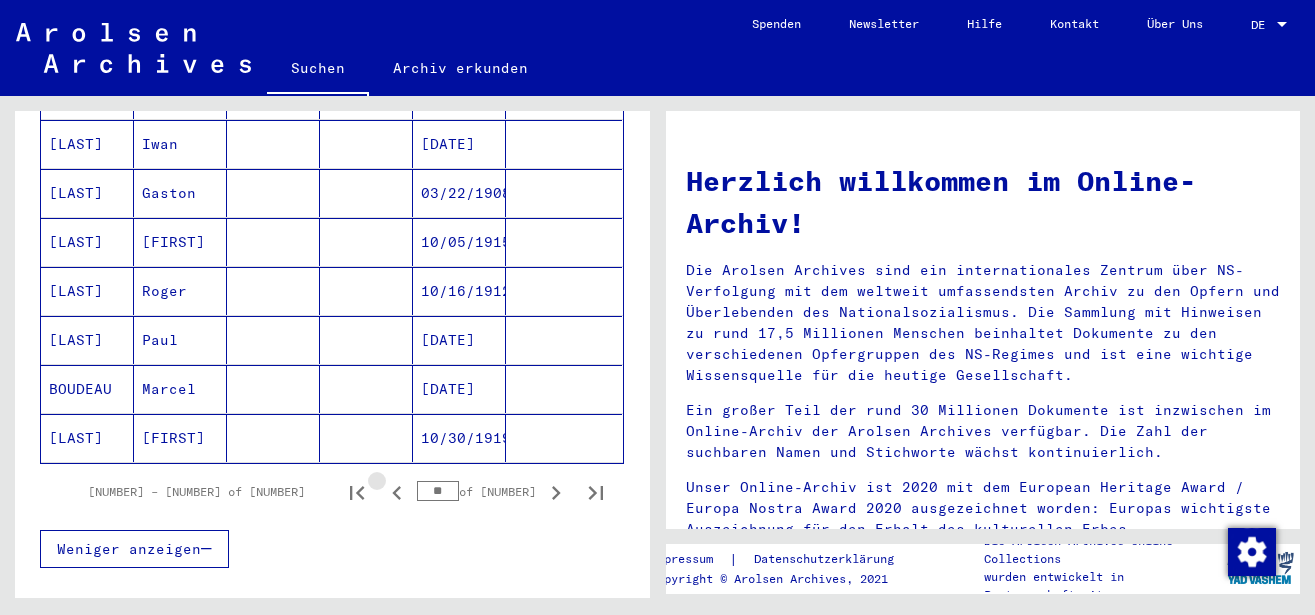 click 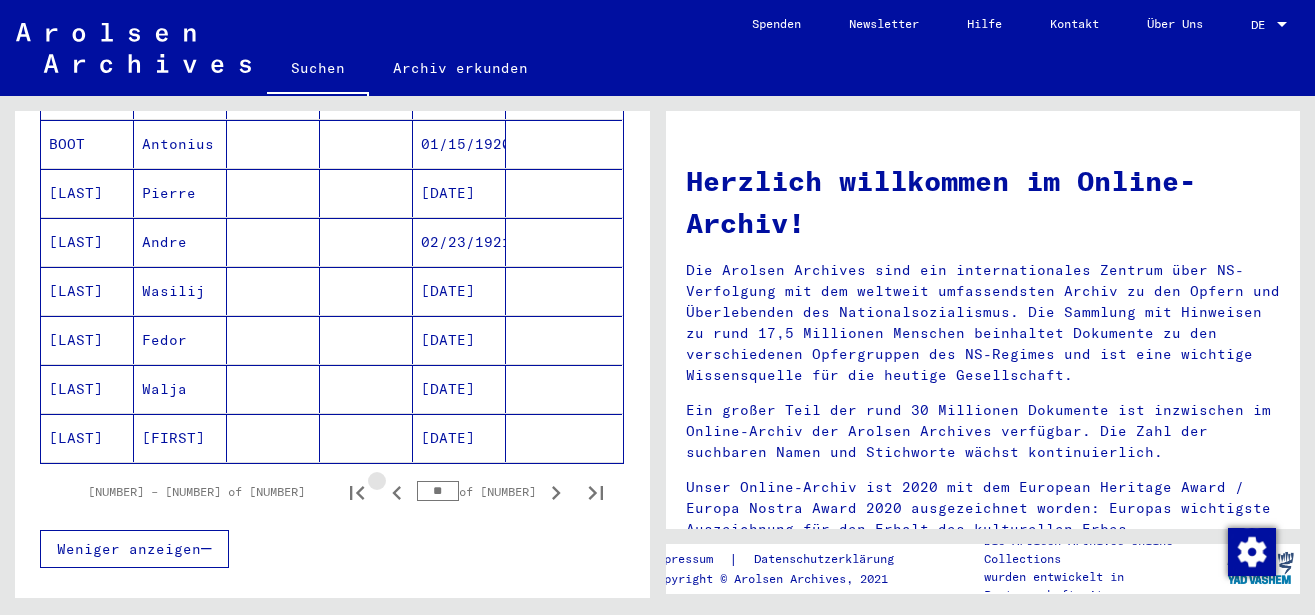 click 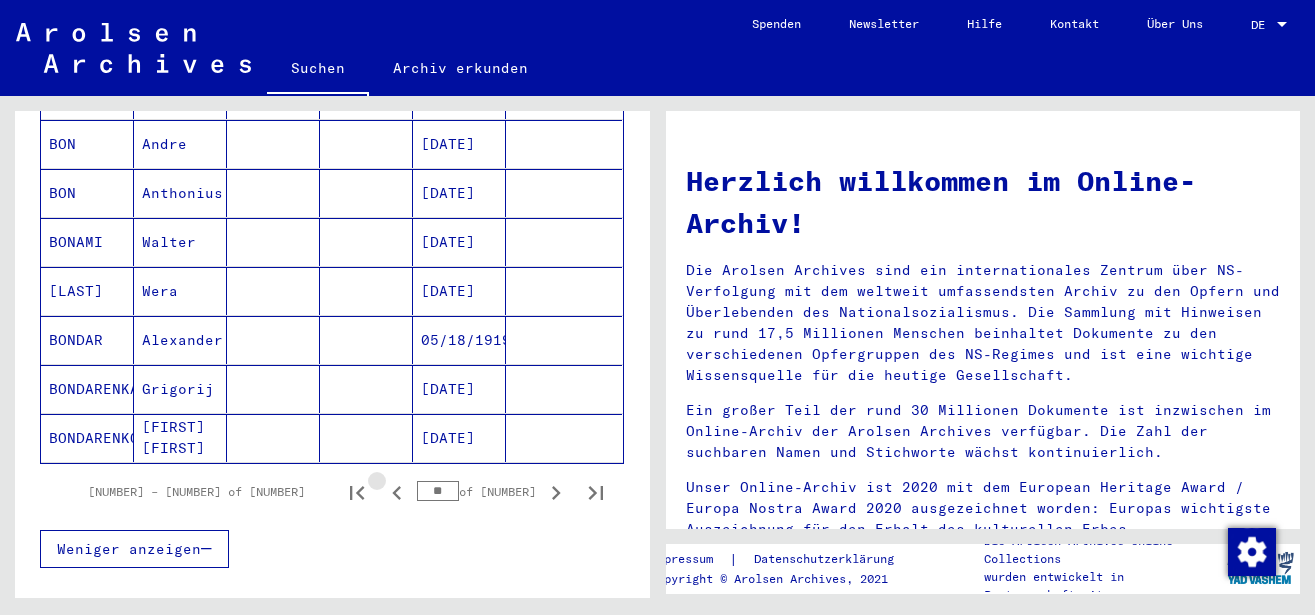 click 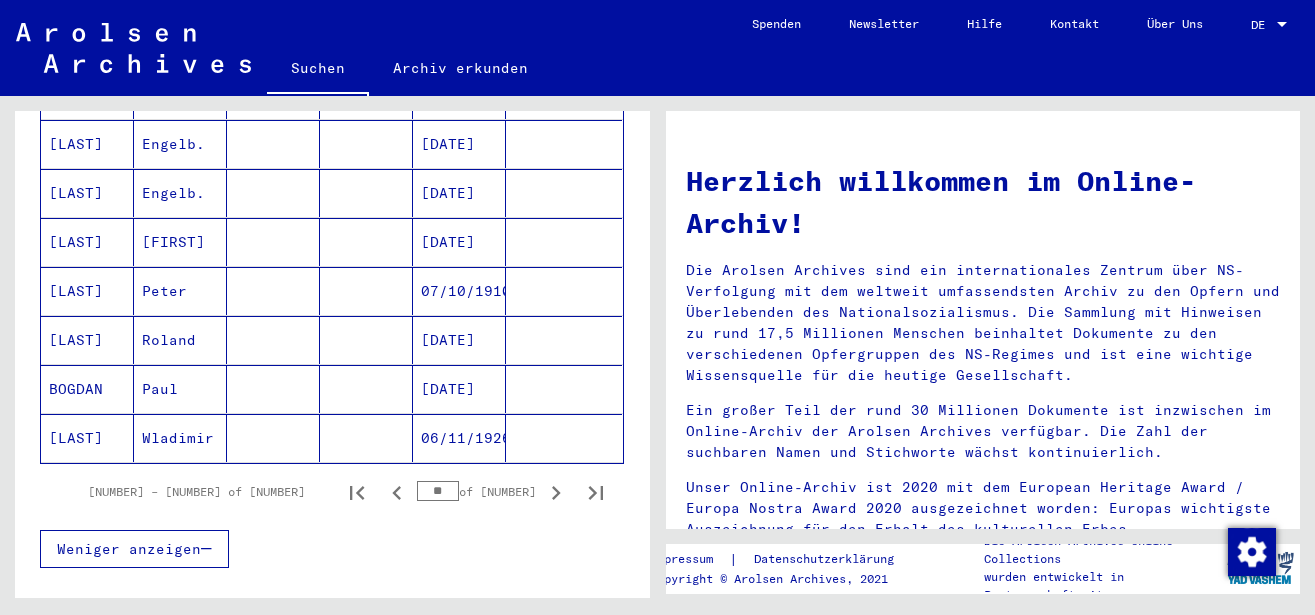 click 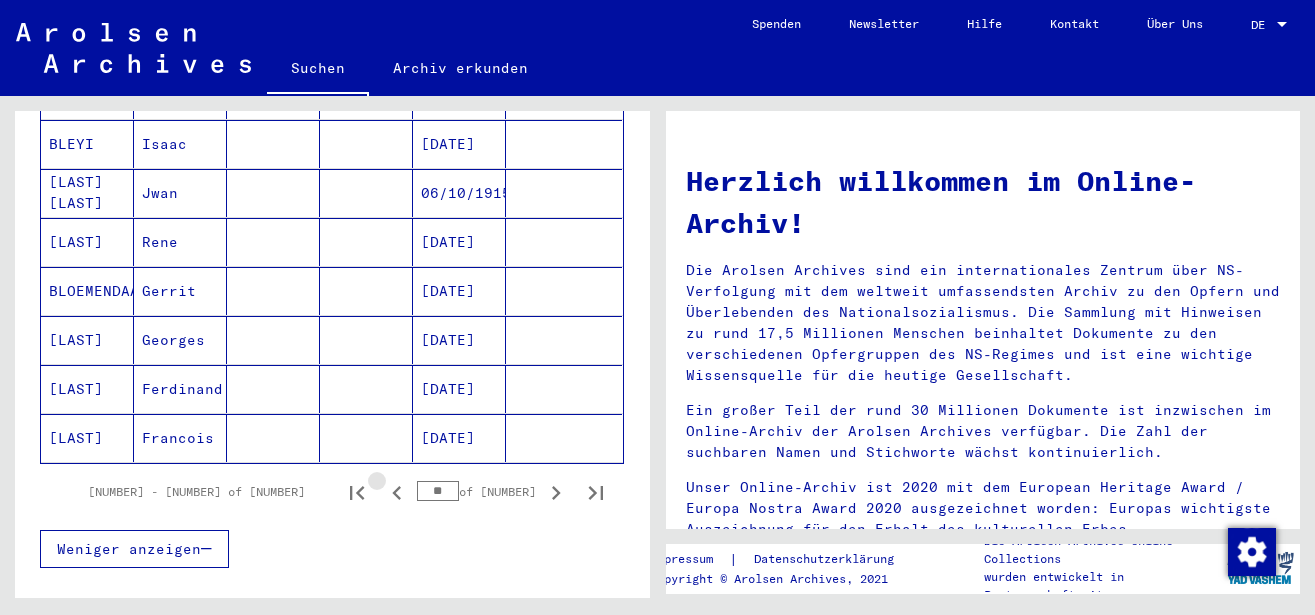 click 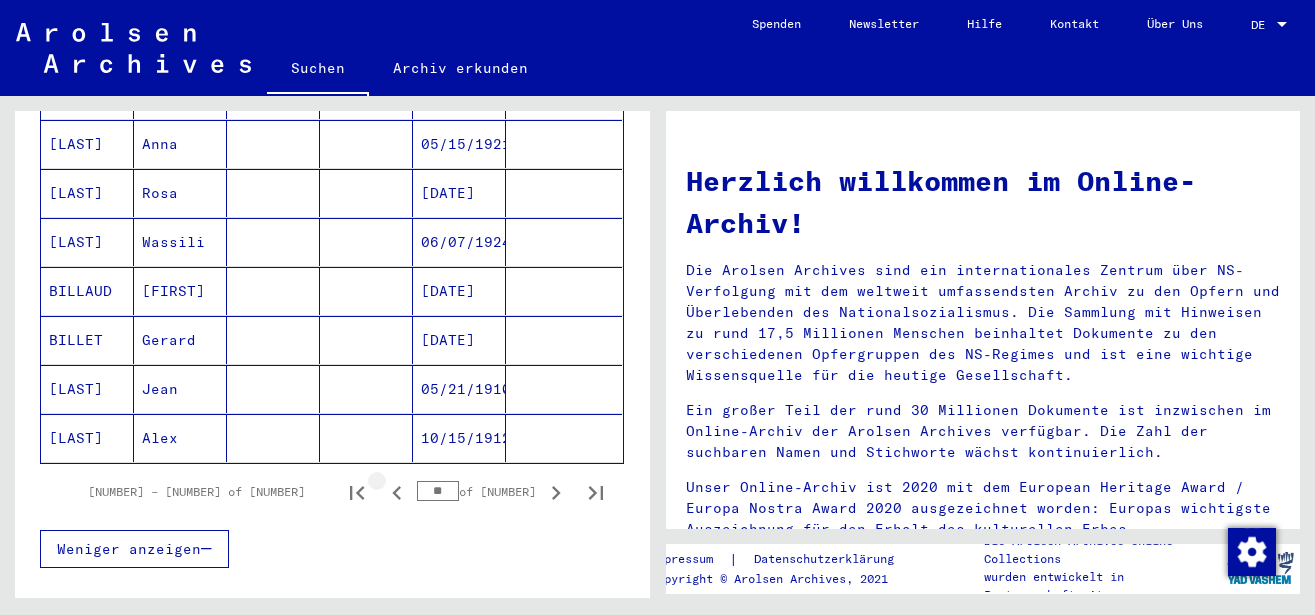 click 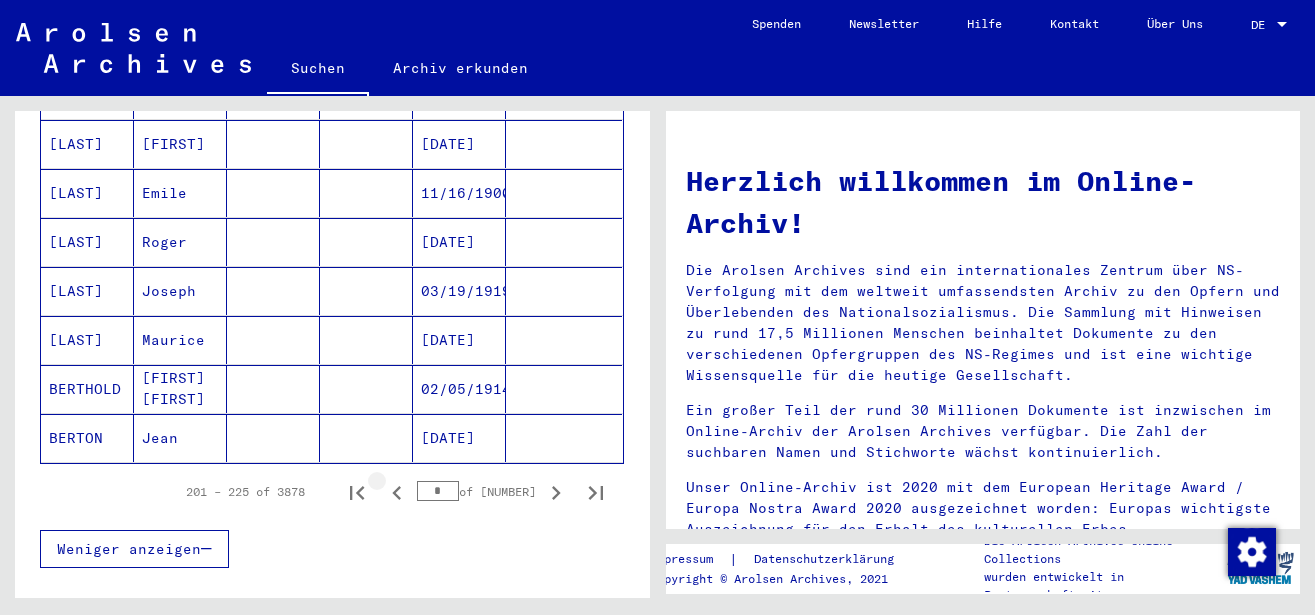 click 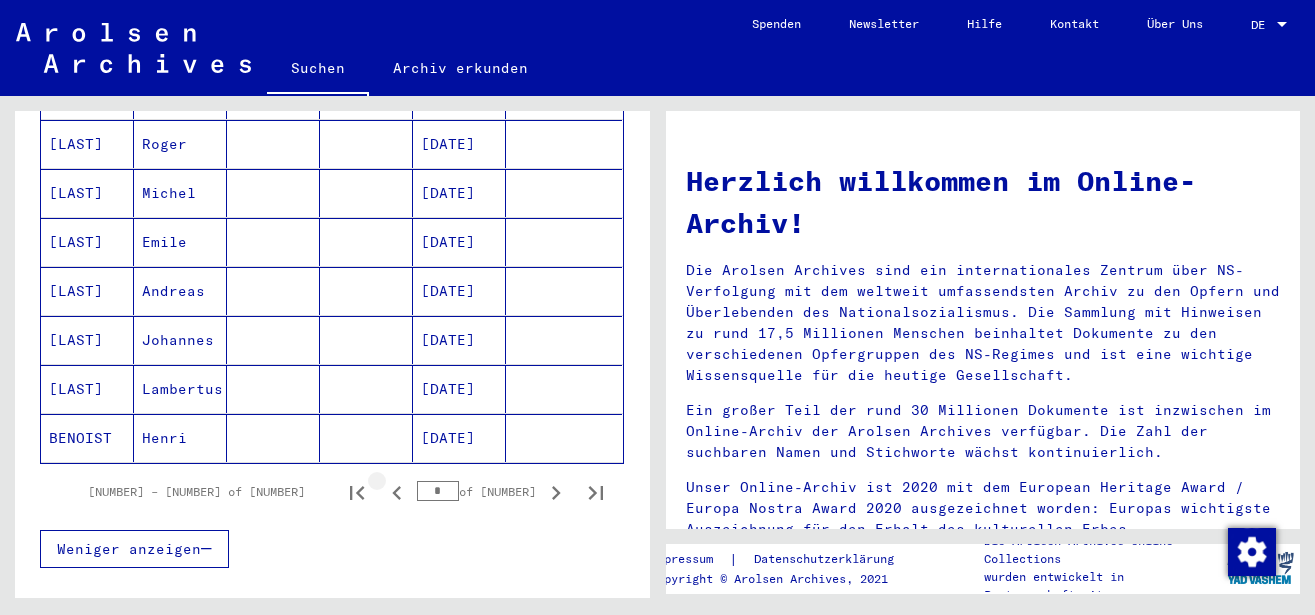 click 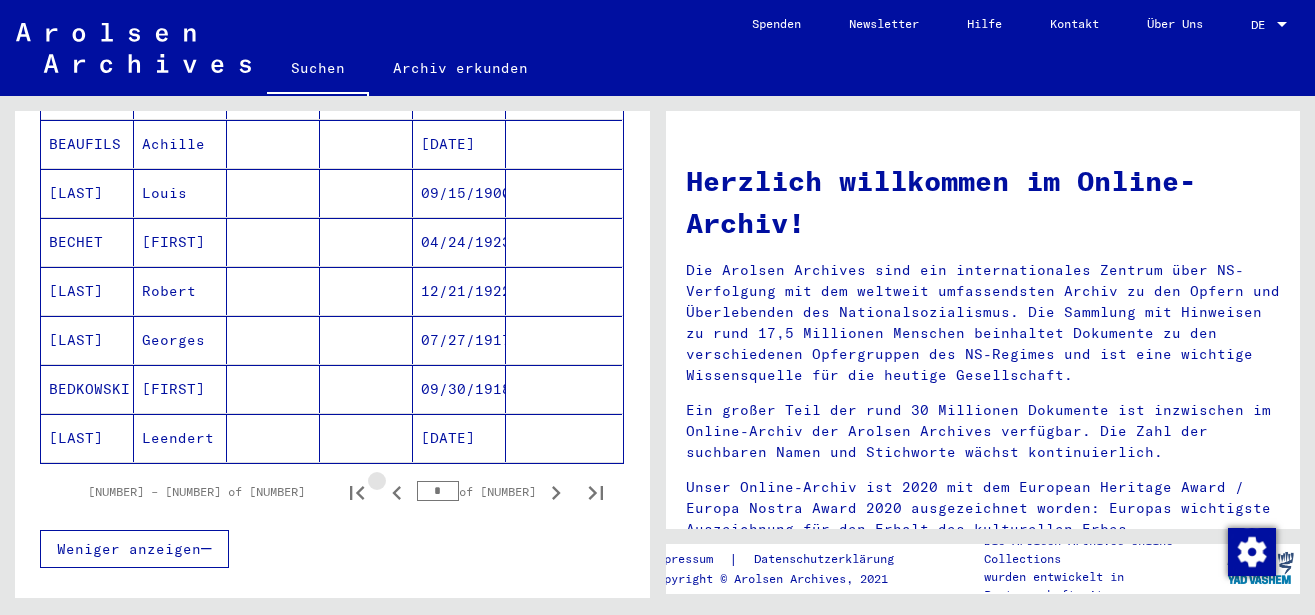 click 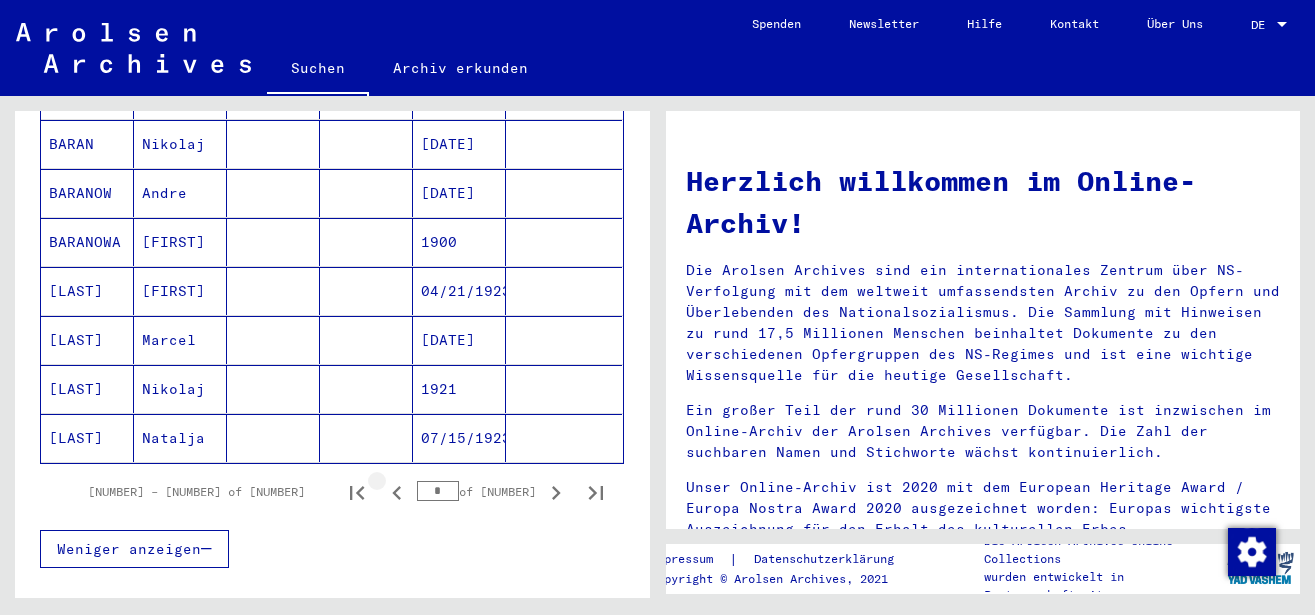 click 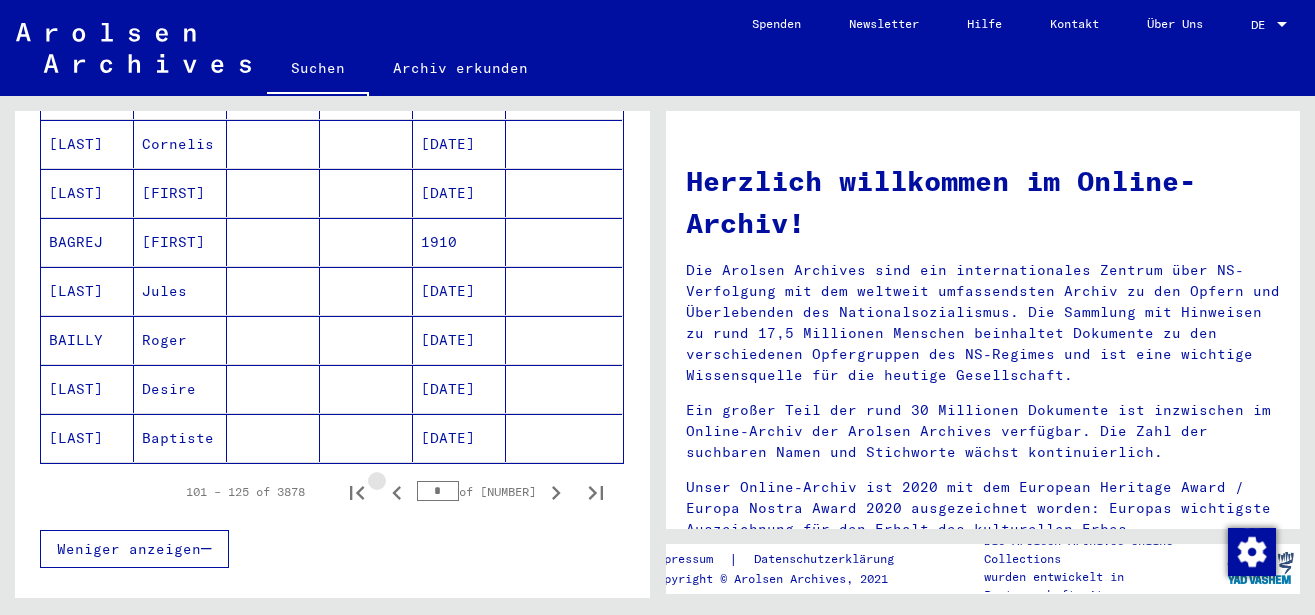 click 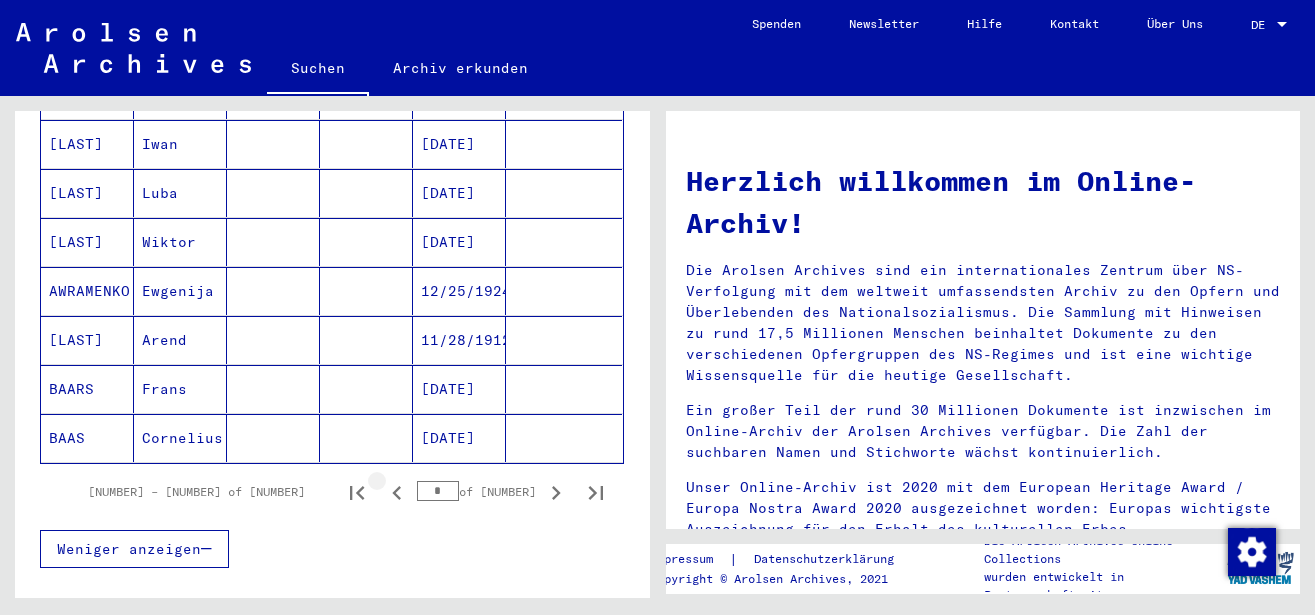 click 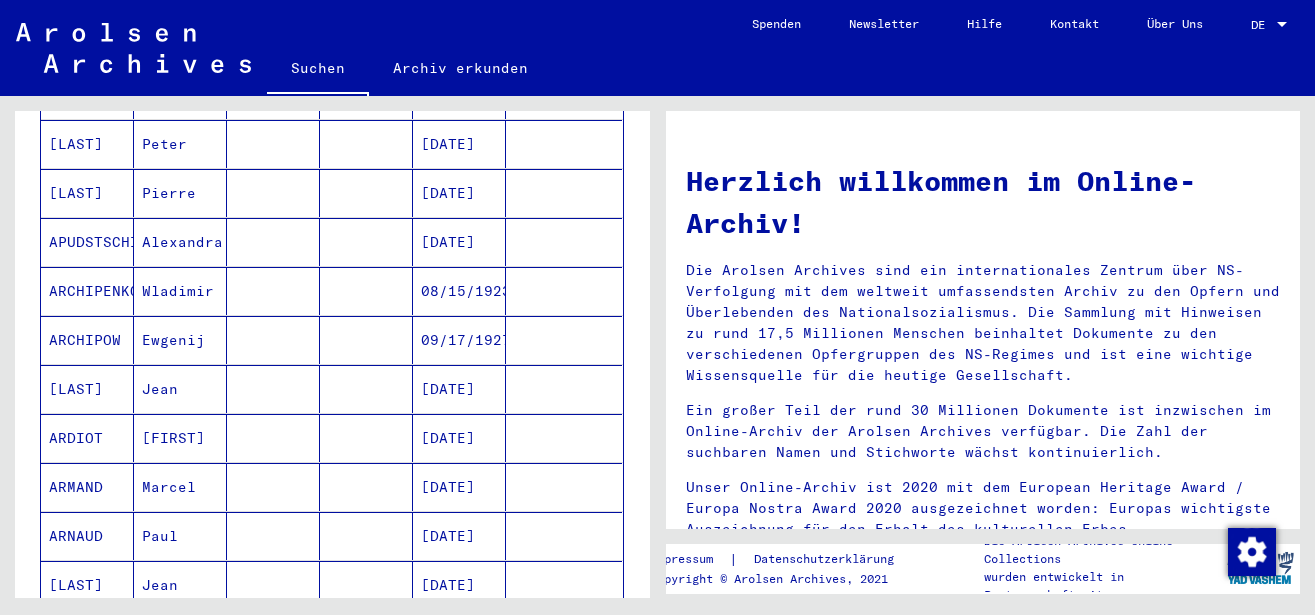 scroll, scrollTop: 864, scrollLeft: 0, axis: vertical 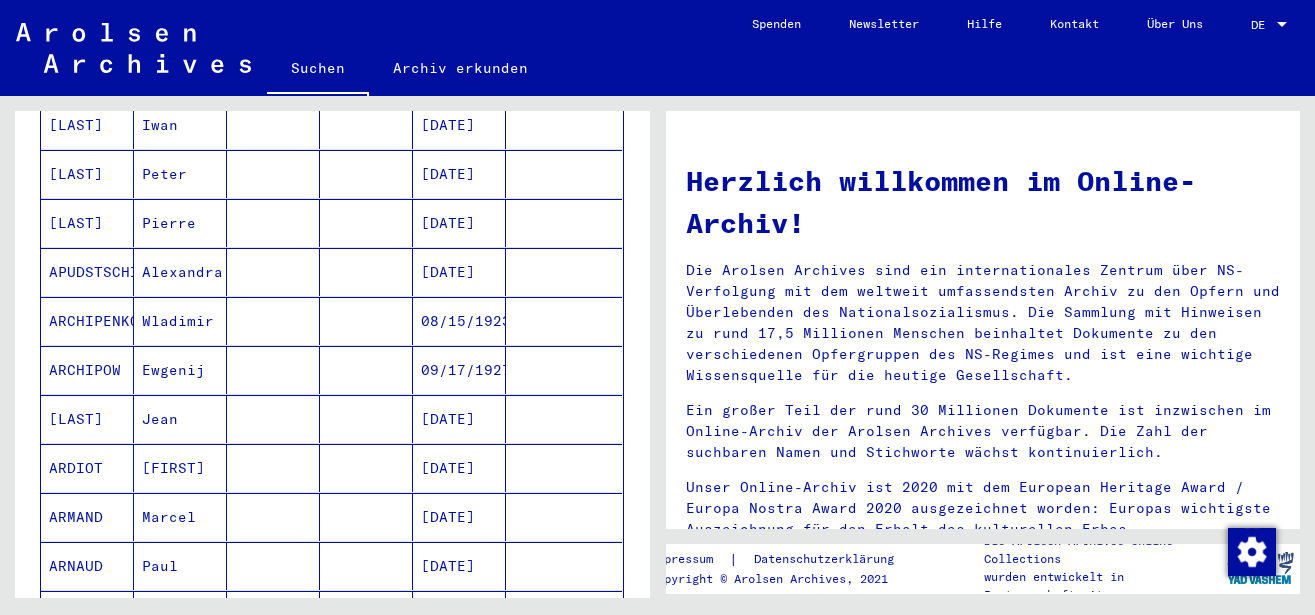 click on "[LAST]" at bounding box center (87, 468) 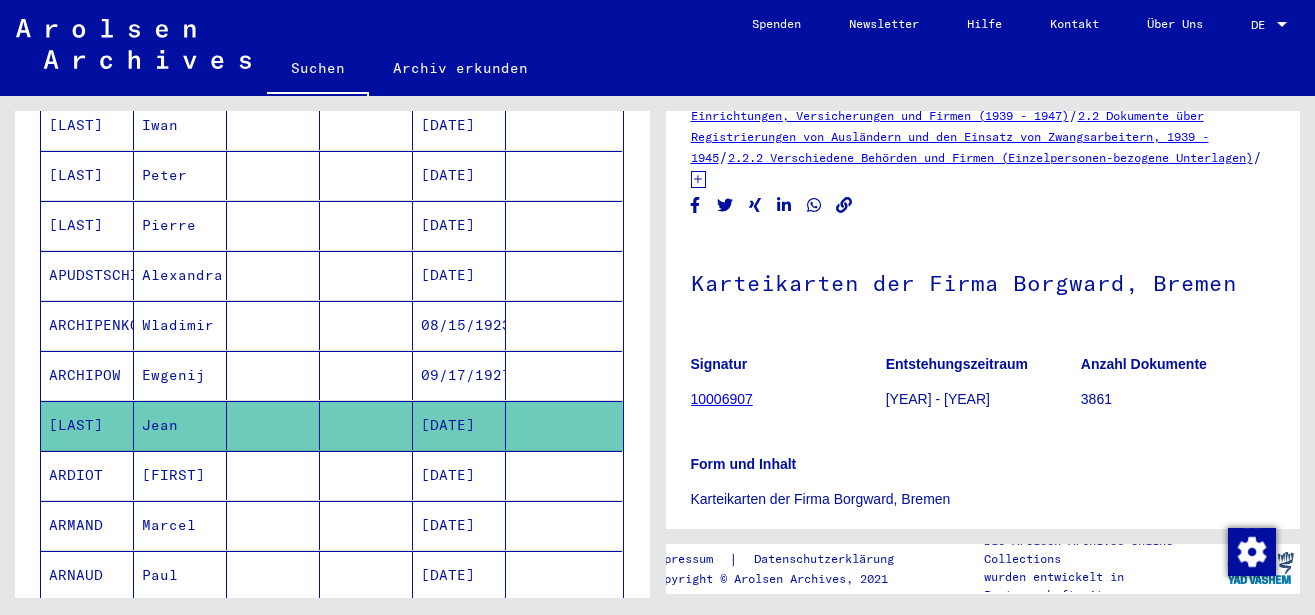scroll, scrollTop: 0, scrollLeft: 0, axis: both 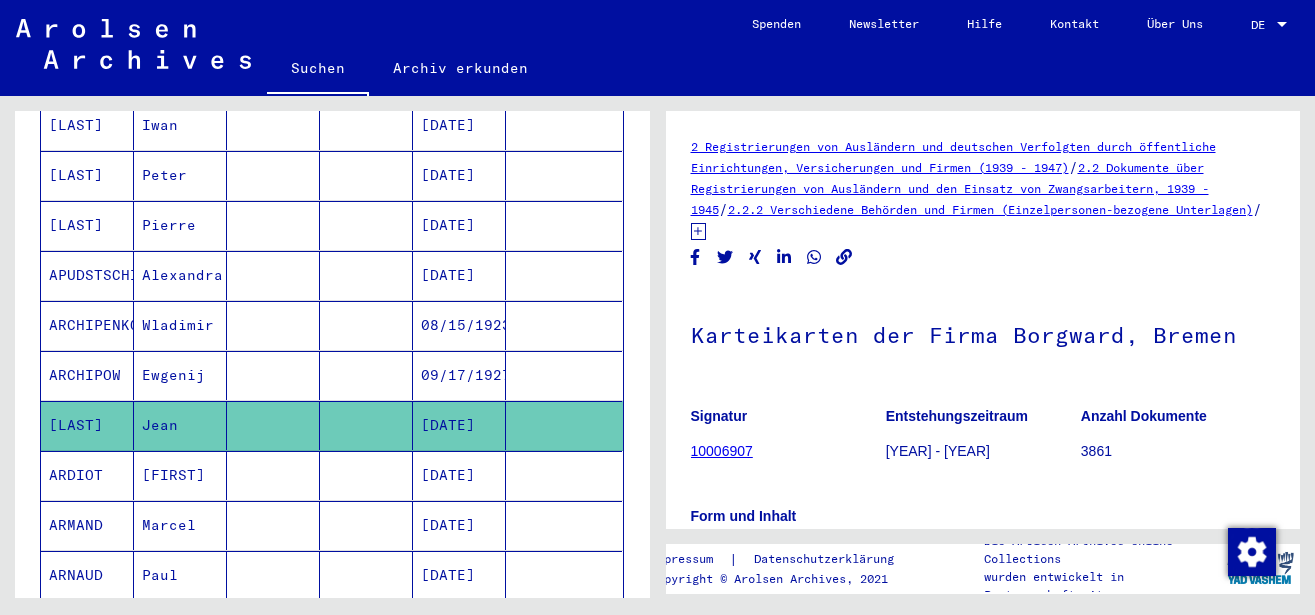 click on "09/17/1927" at bounding box center (459, 425) 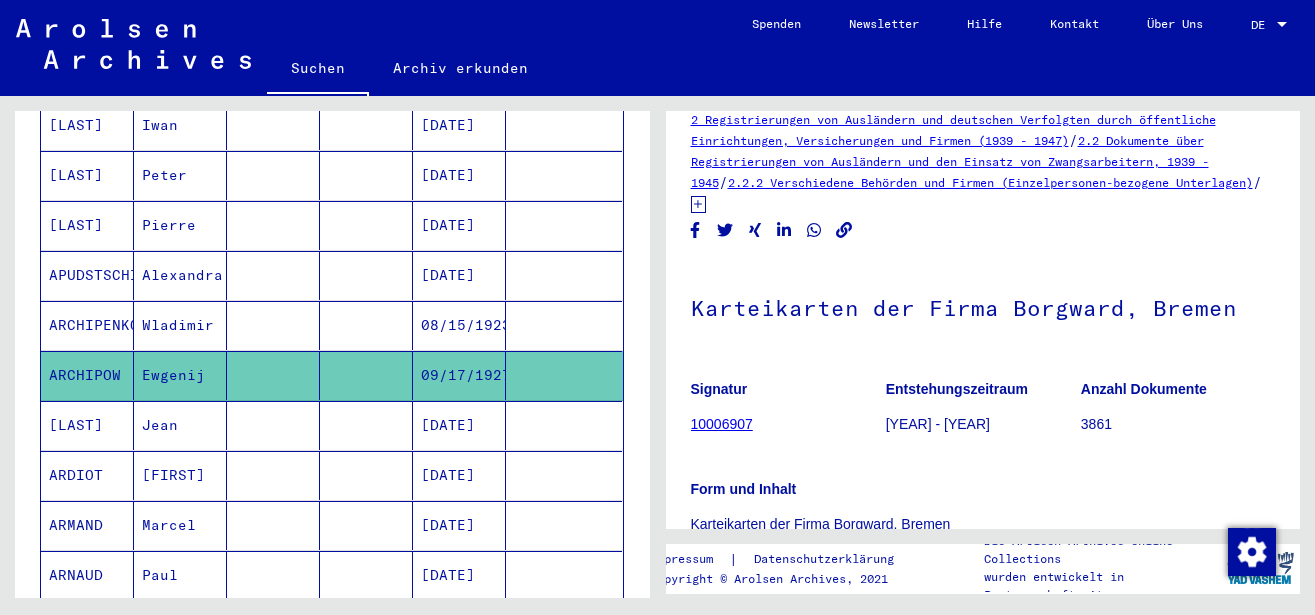 scroll, scrollTop: 0, scrollLeft: 0, axis: both 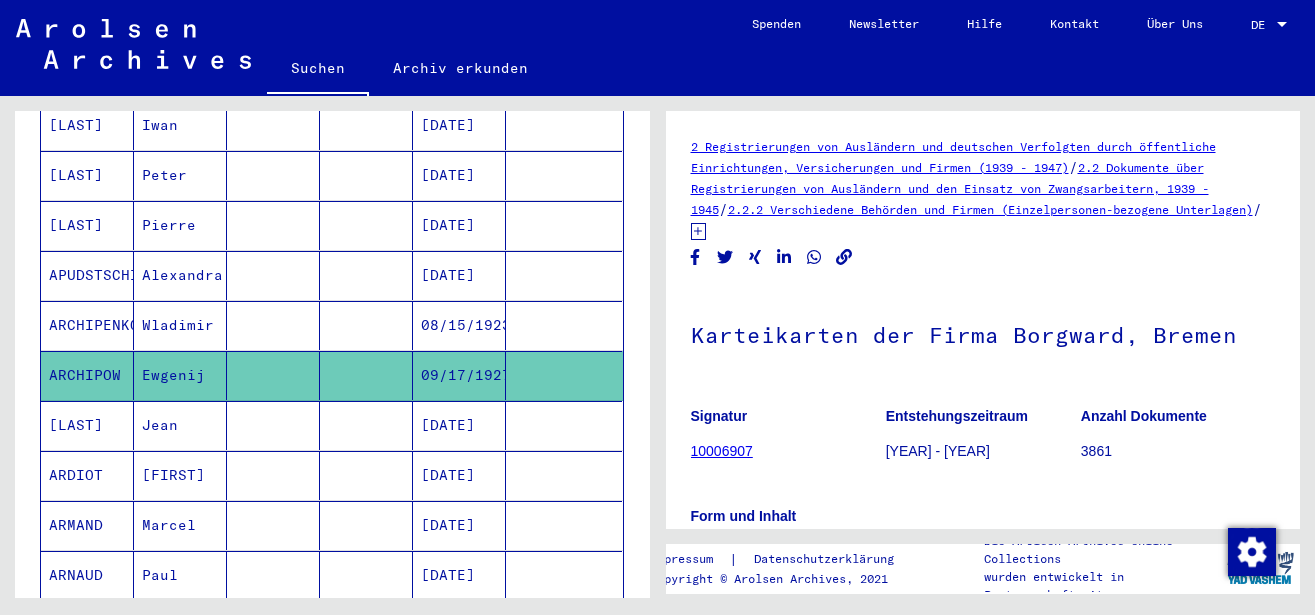 click on "10006907" 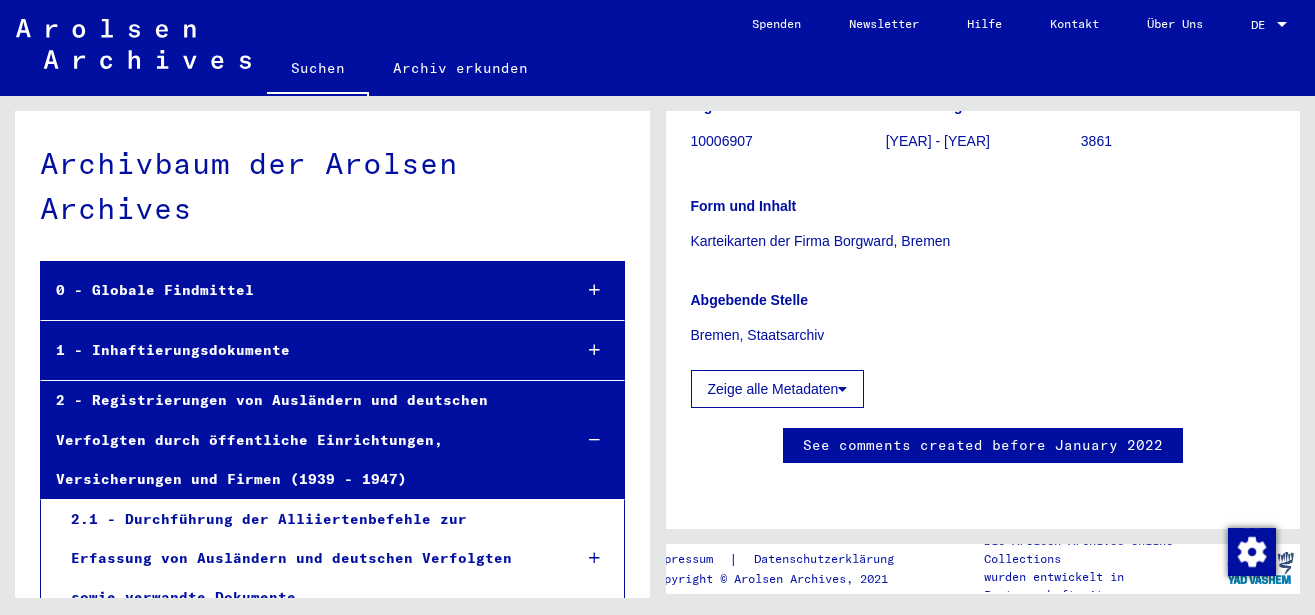 scroll, scrollTop: 324, scrollLeft: 0, axis: vertical 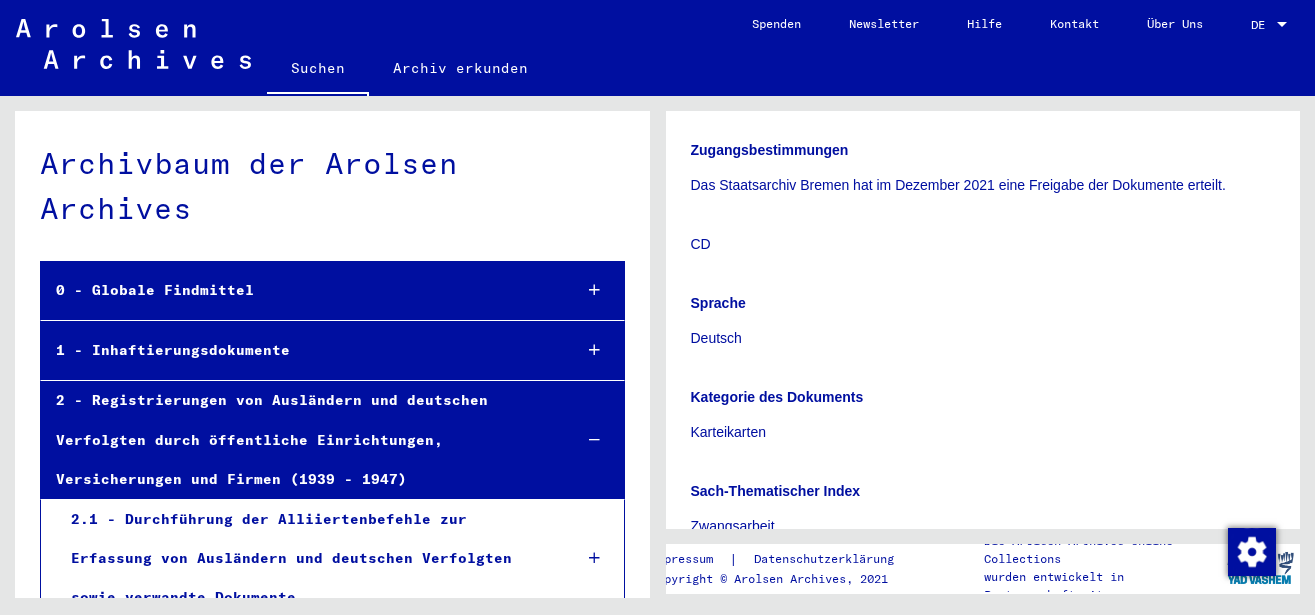 click on "Suchen" 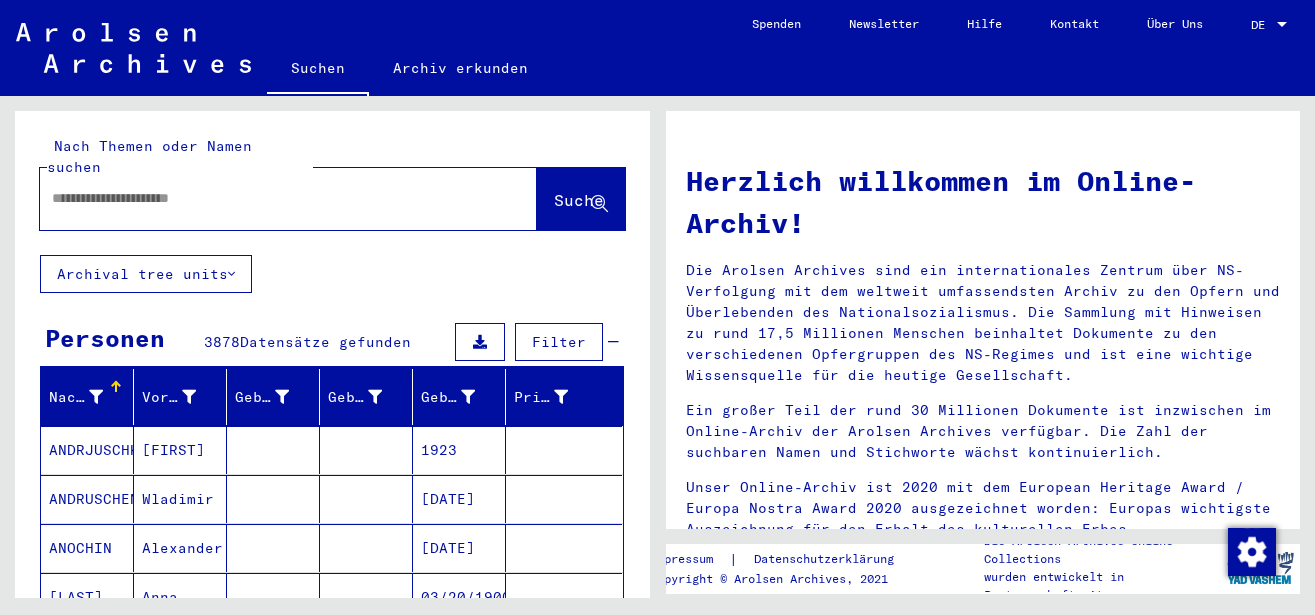 click at bounding box center (264, 198) 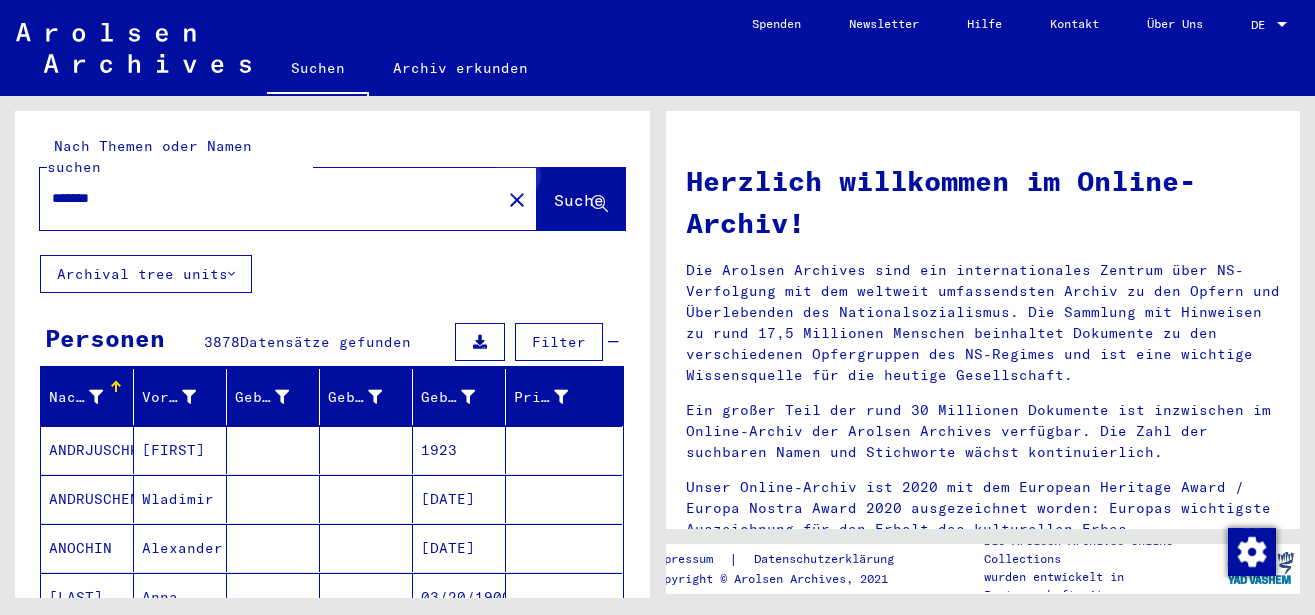 click on "Suche" 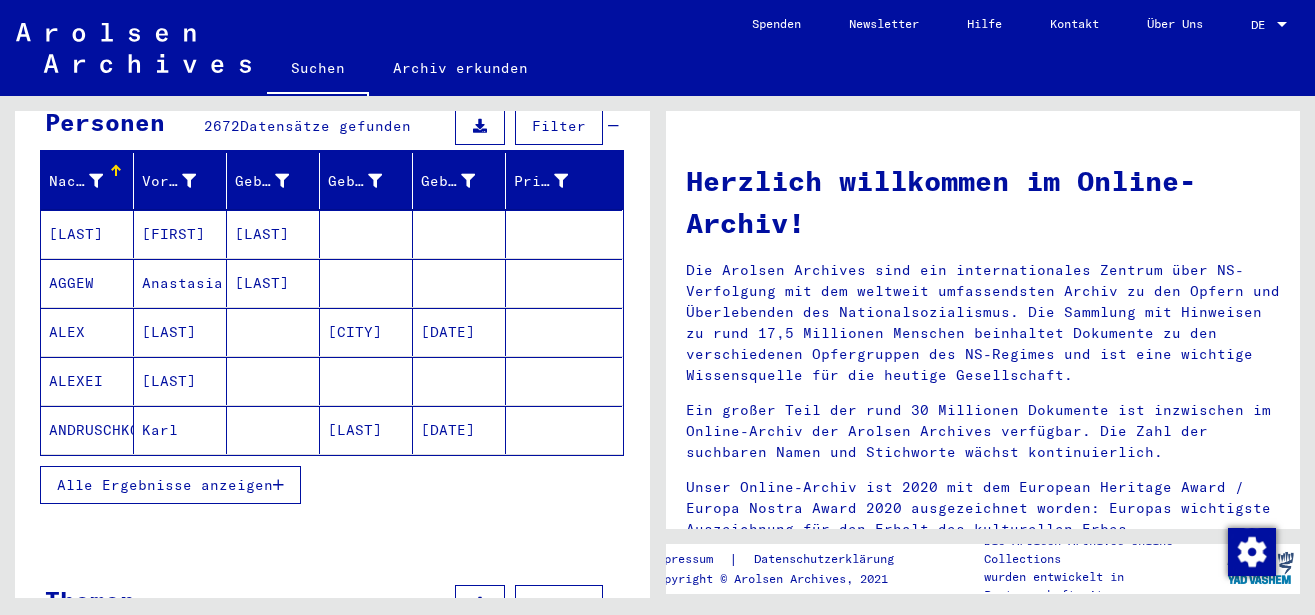 scroll, scrollTop: 324, scrollLeft: 0, axis: vertical 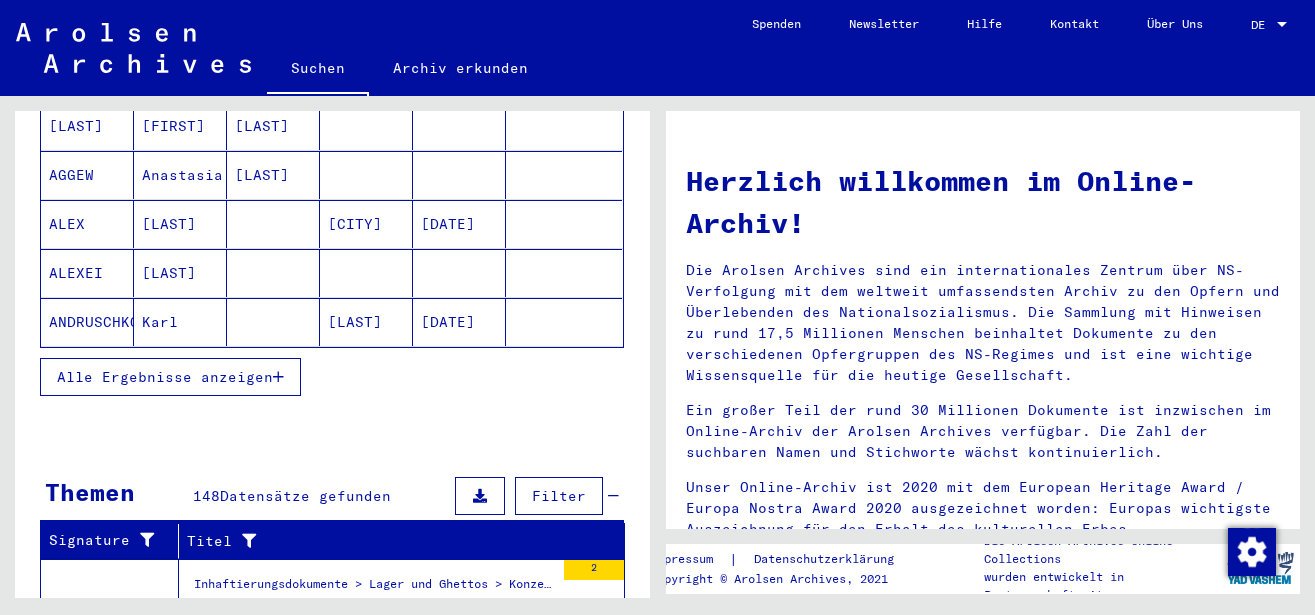 click on "Alle Ergebnisse anzeigen" at bounding box center [170, 377] 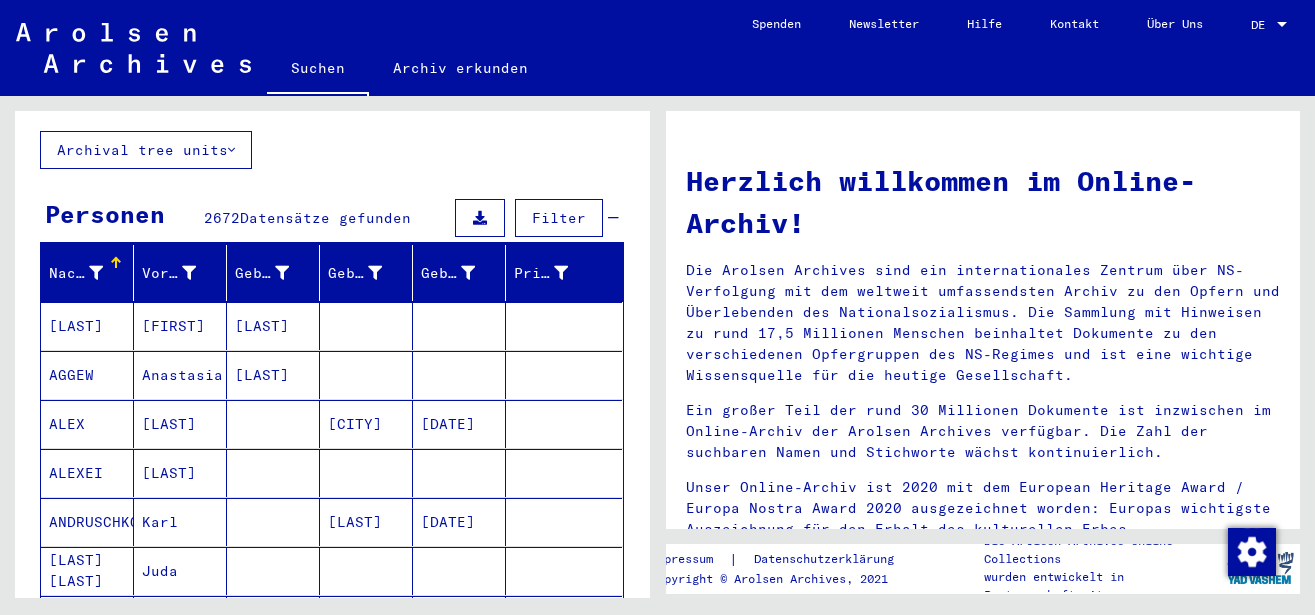 scroll, scrollTop: 0, scrollLeft: 0, axis: both 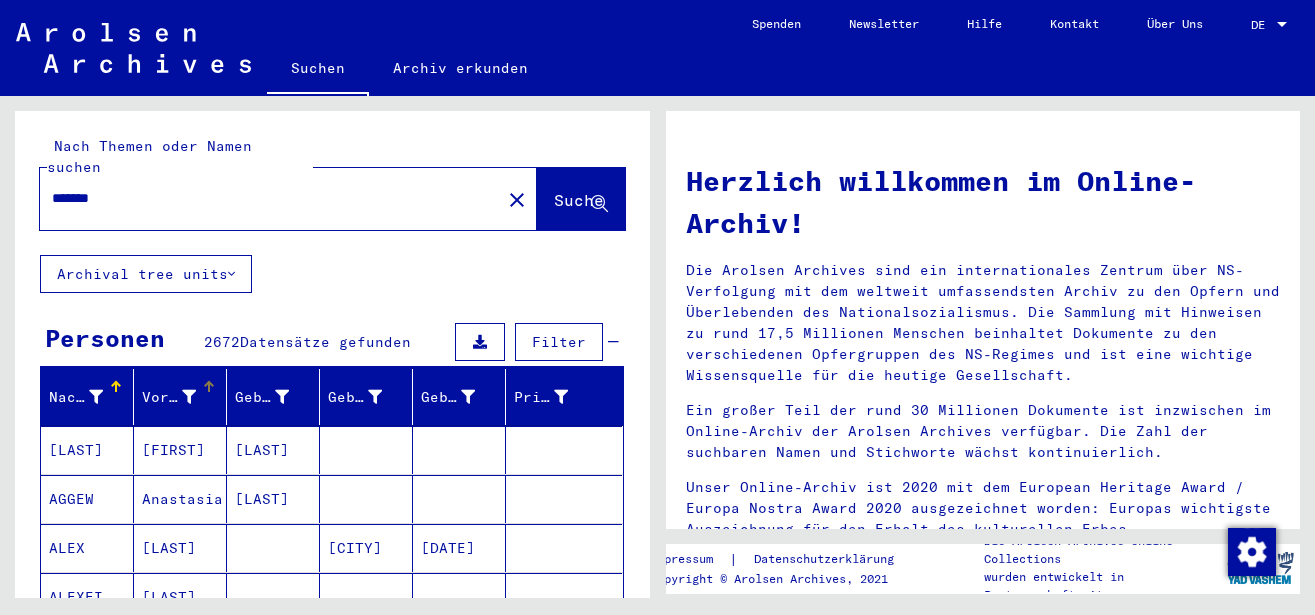 click on "Vorname" at bounding box center [169, 397] 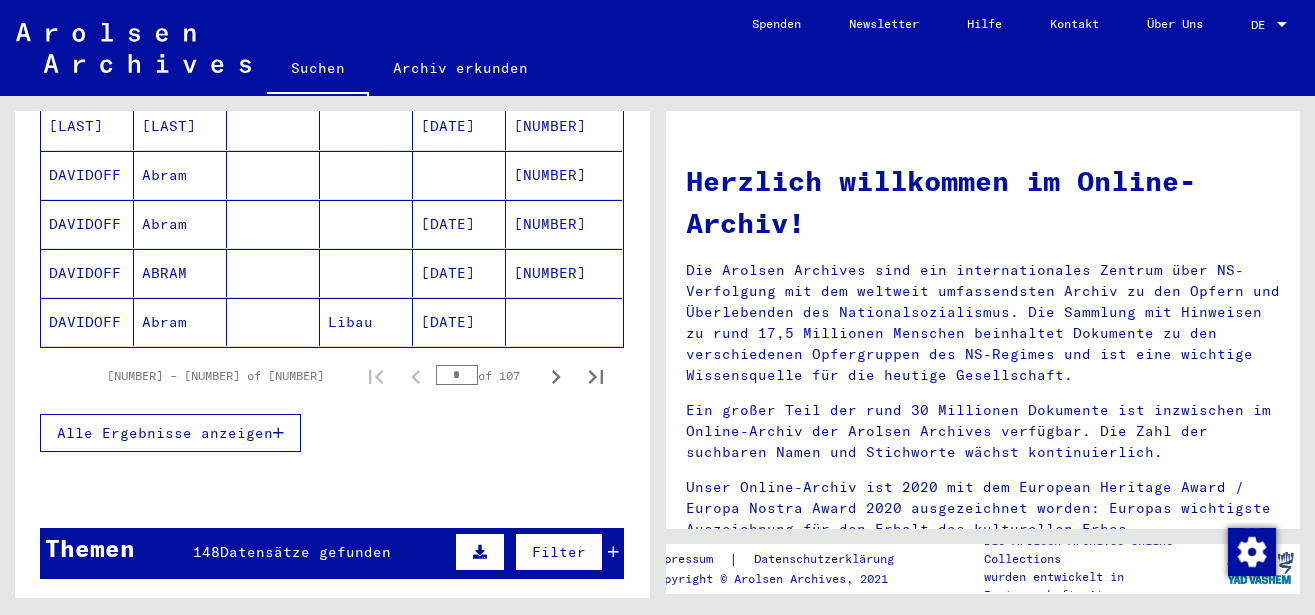 scroll, scrollTop: 432, scrollLeft: 0, axis: vertical 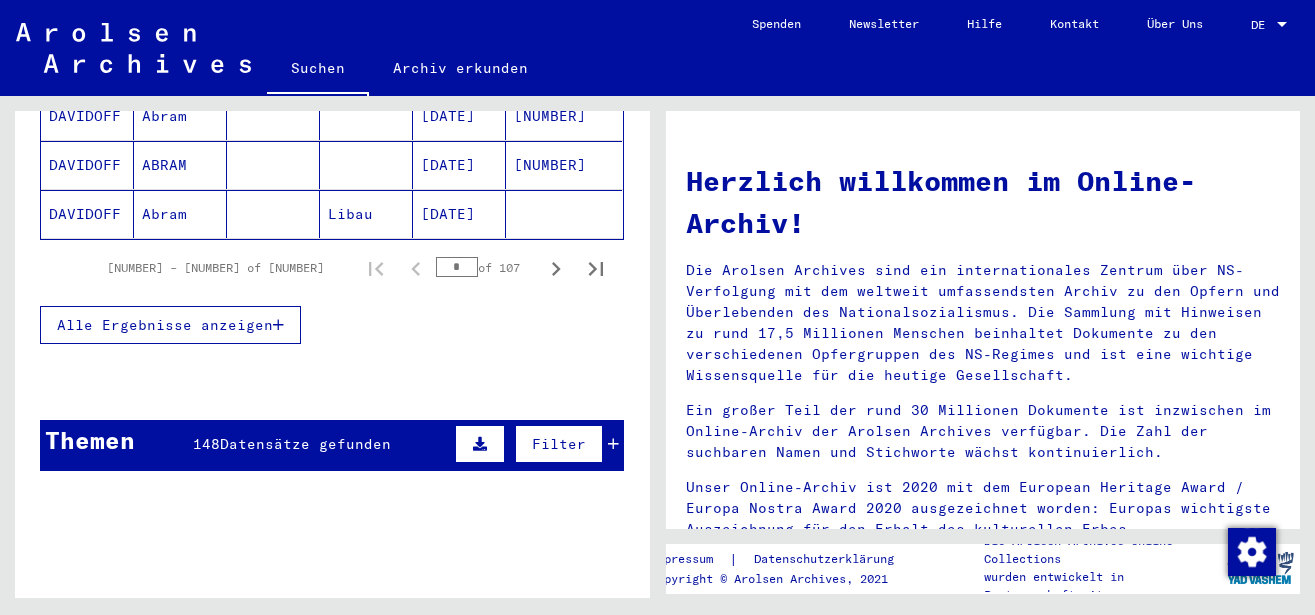 click on "Alle Ergebnisse anzeigen" at bounding box center [170, 325] 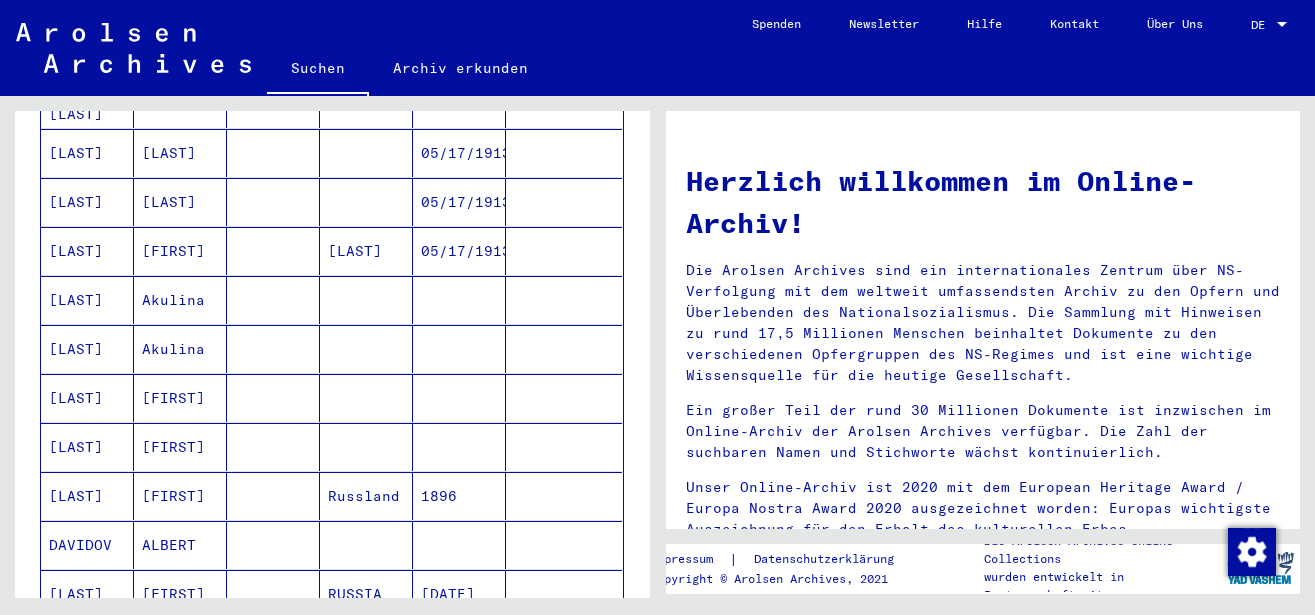scroll, scrollTop: 1356, scrollLeft: 0, axis: vertical 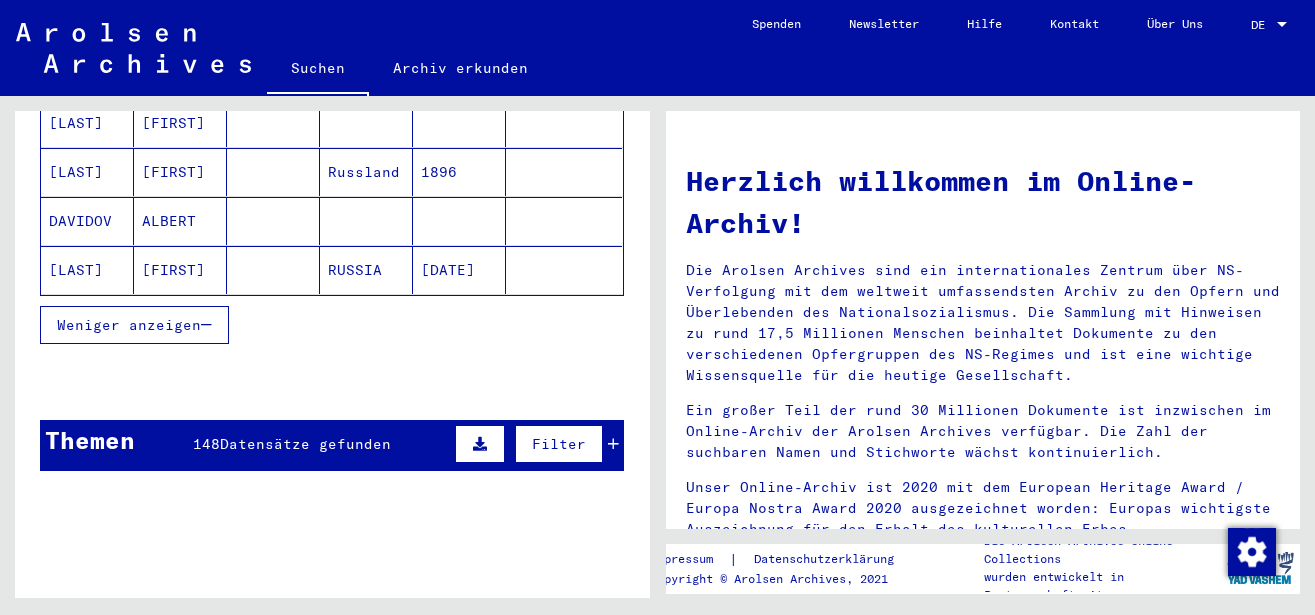 click on "Weniger anzeigen" at bounding box center [134, 325] 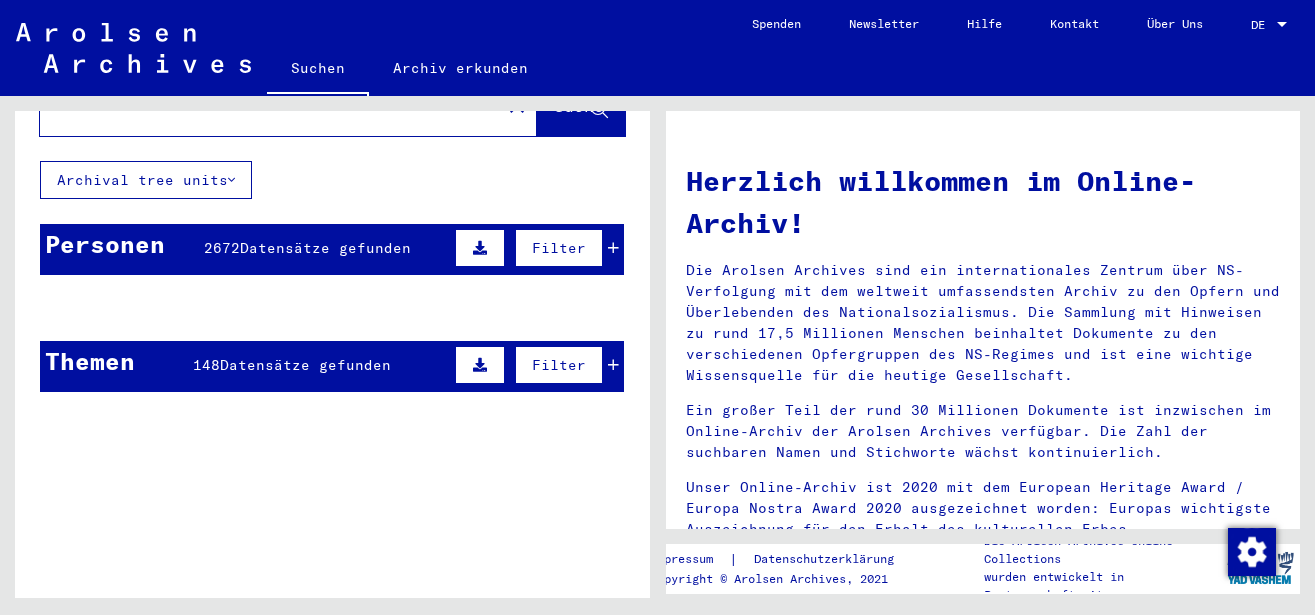 scroll, scrollTop: 0, scrollLeft: 0, axis: both 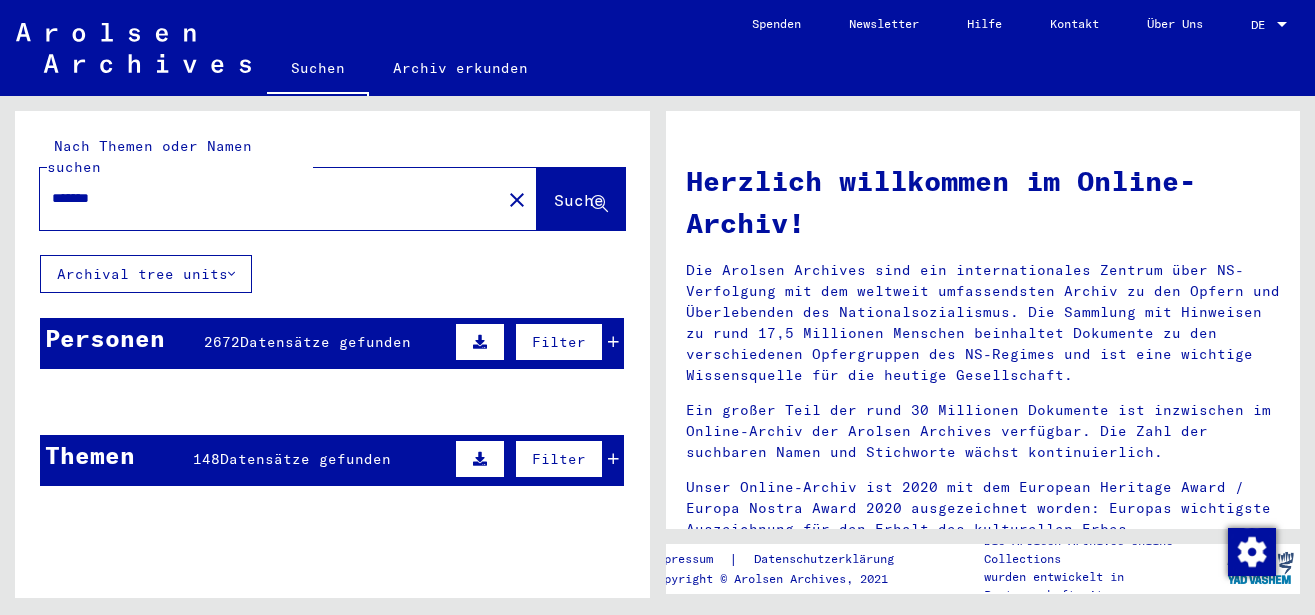 click on "*******" at bounding box center [264, 198] 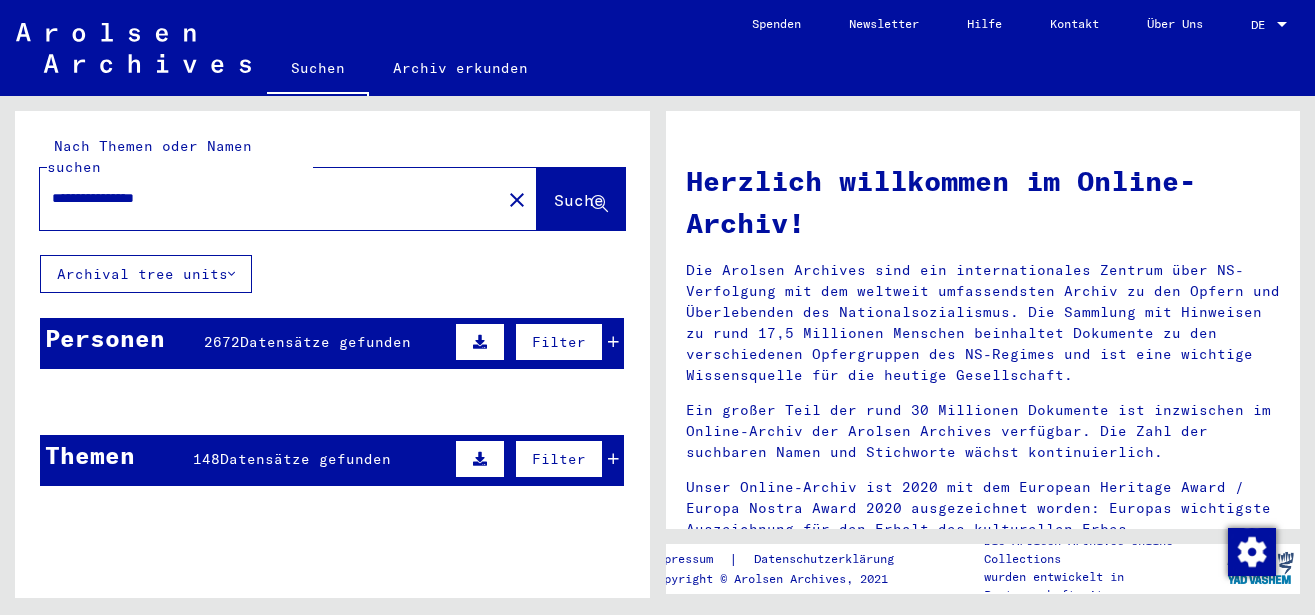 type on "**********" 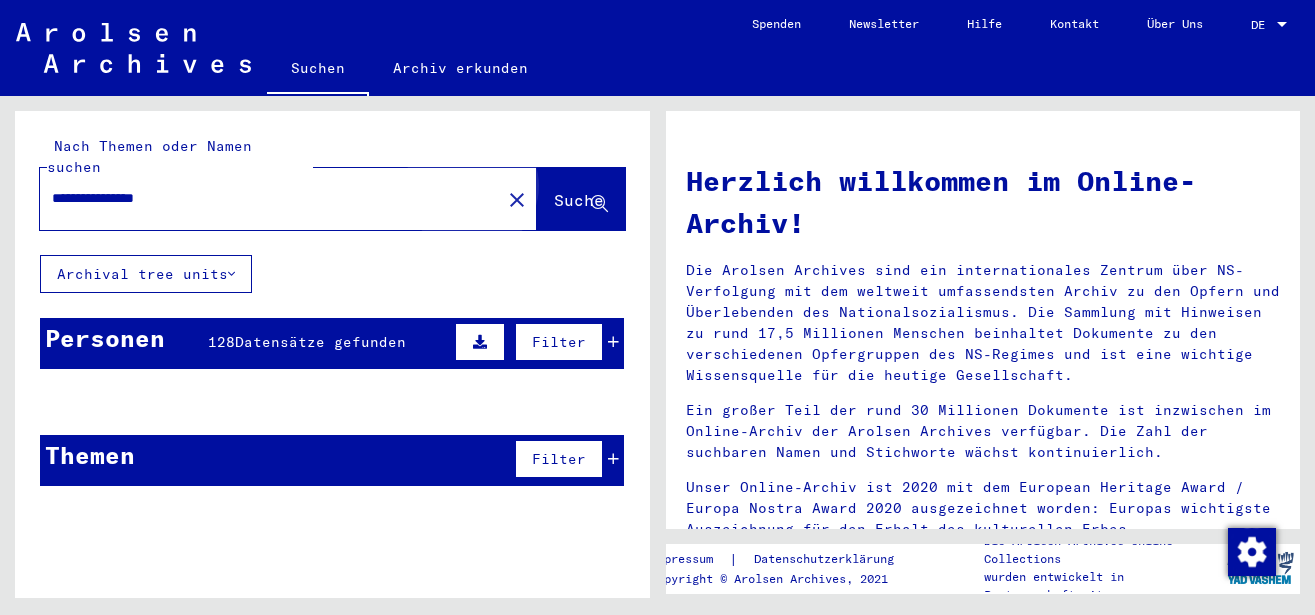 click on "Suche" 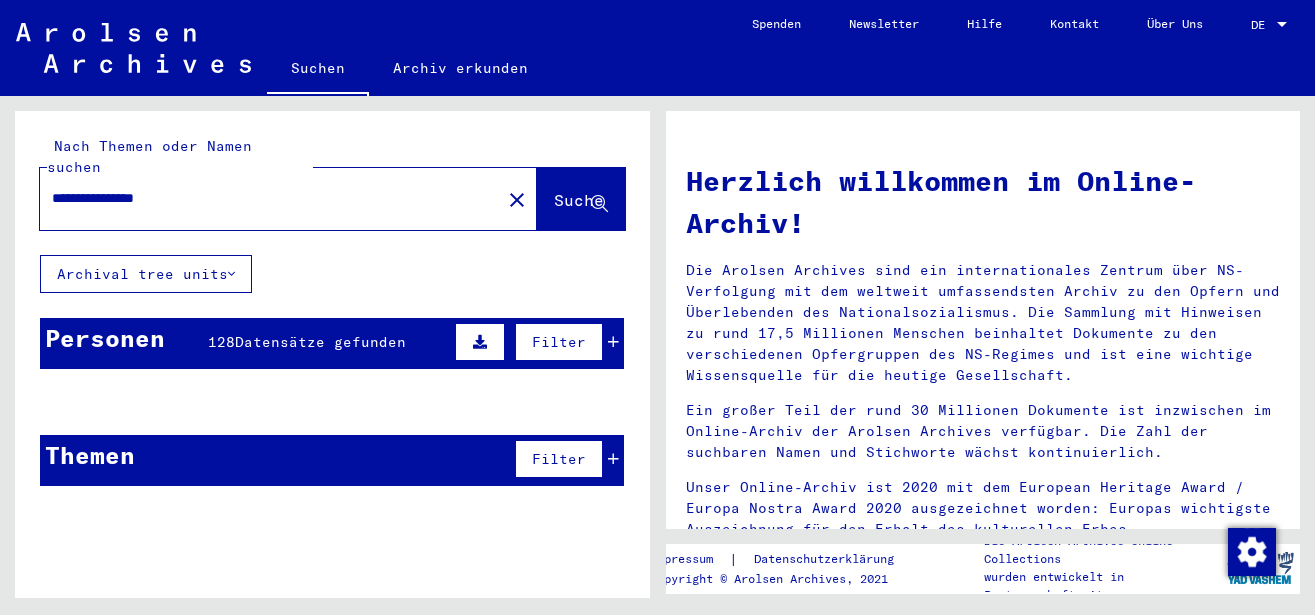 click on "**********" at bounding box center (264, 198) 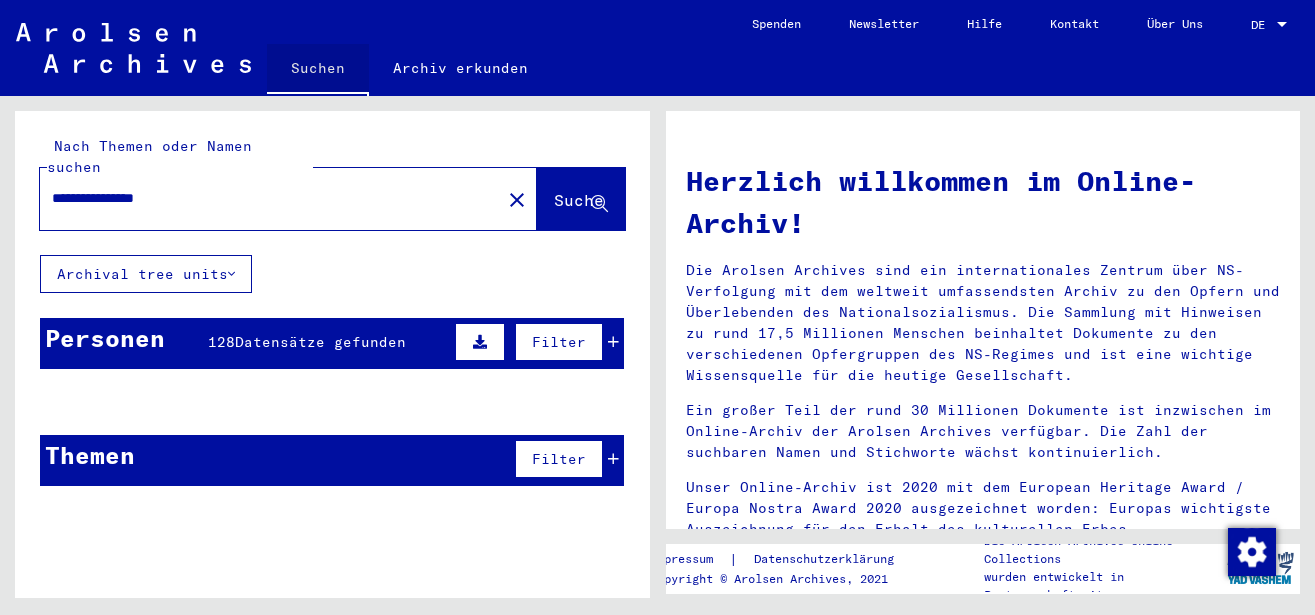 click on "Suchen" 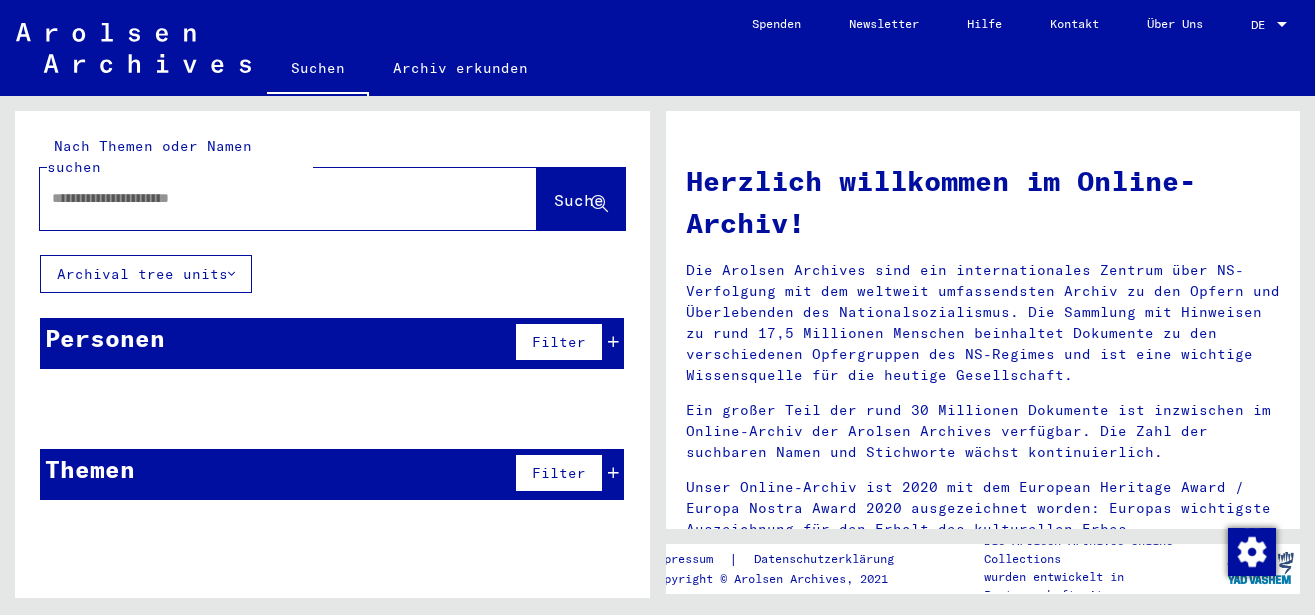 click at bounding box center (264, 198) 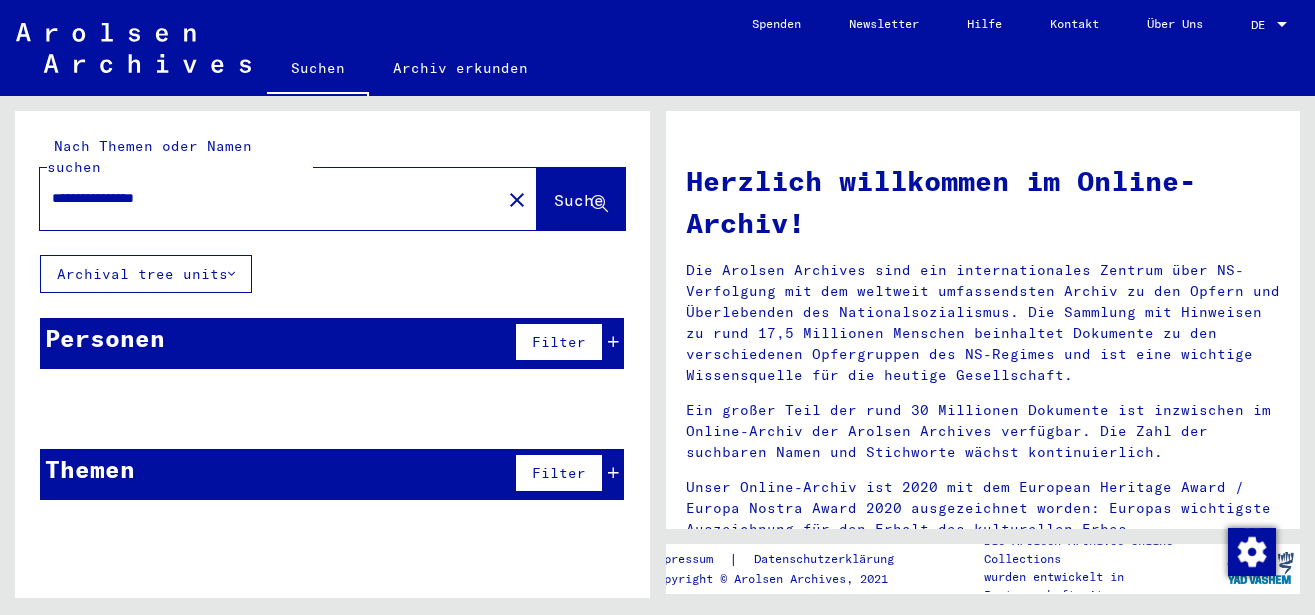 type on "**********" 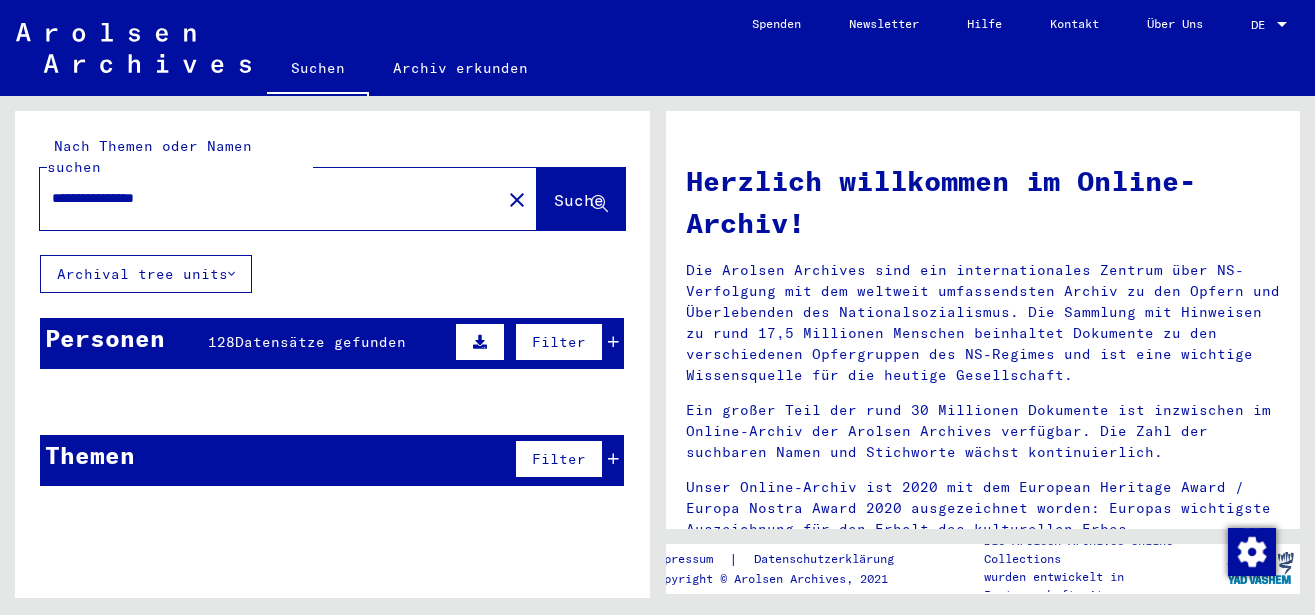 click 